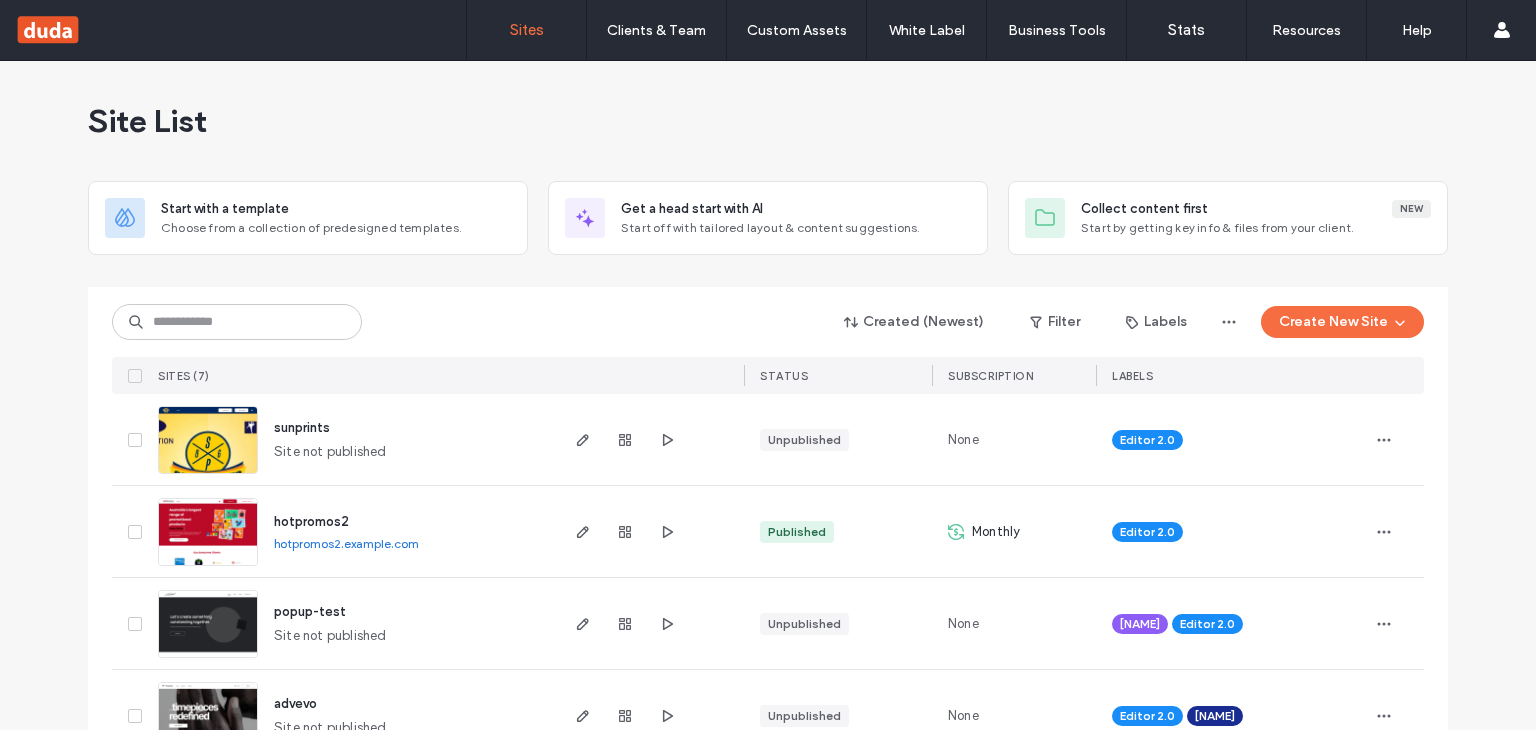 scroll, scrollTop: 0, scrollLeft: 0, axis: both 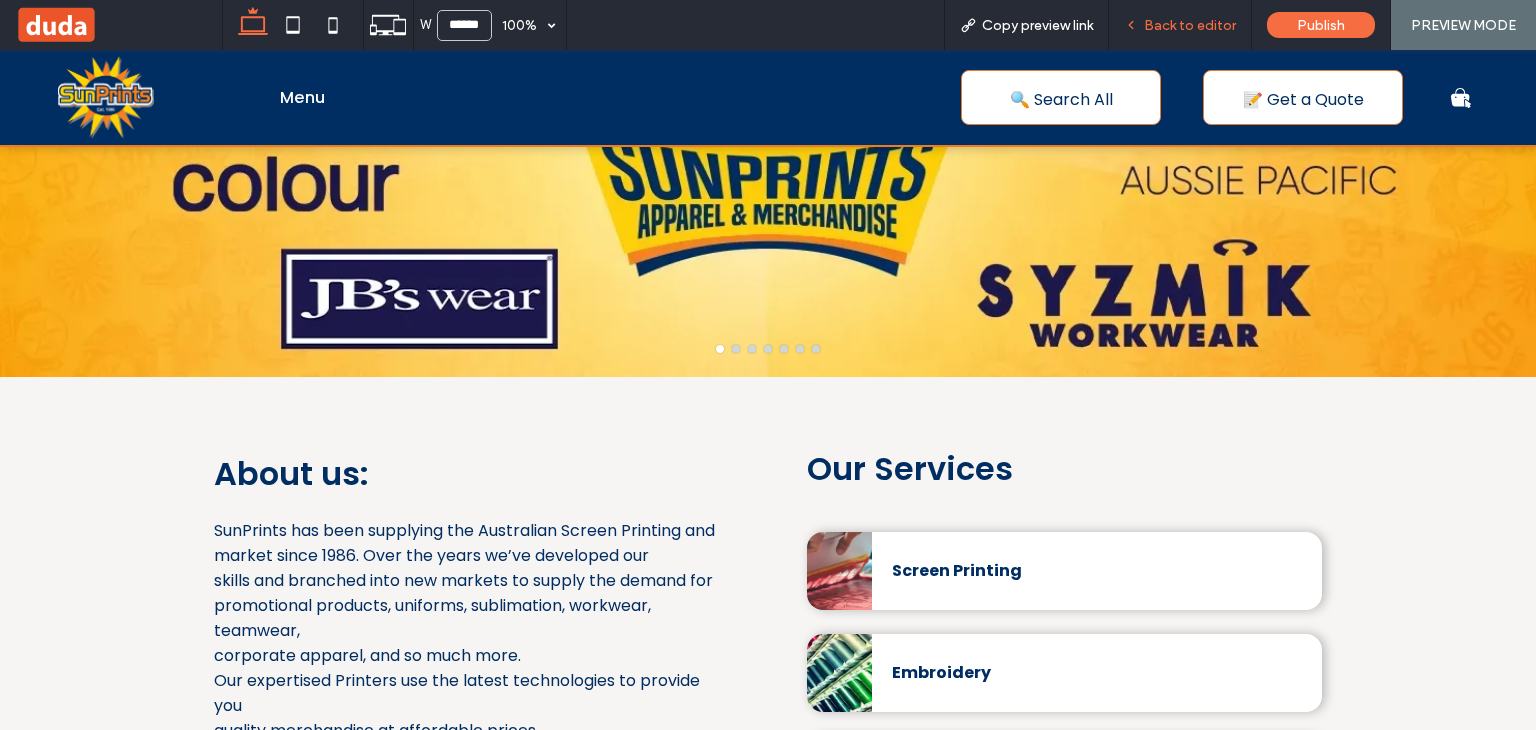 click on "Back to editor" at bounding box center (1190, 25) 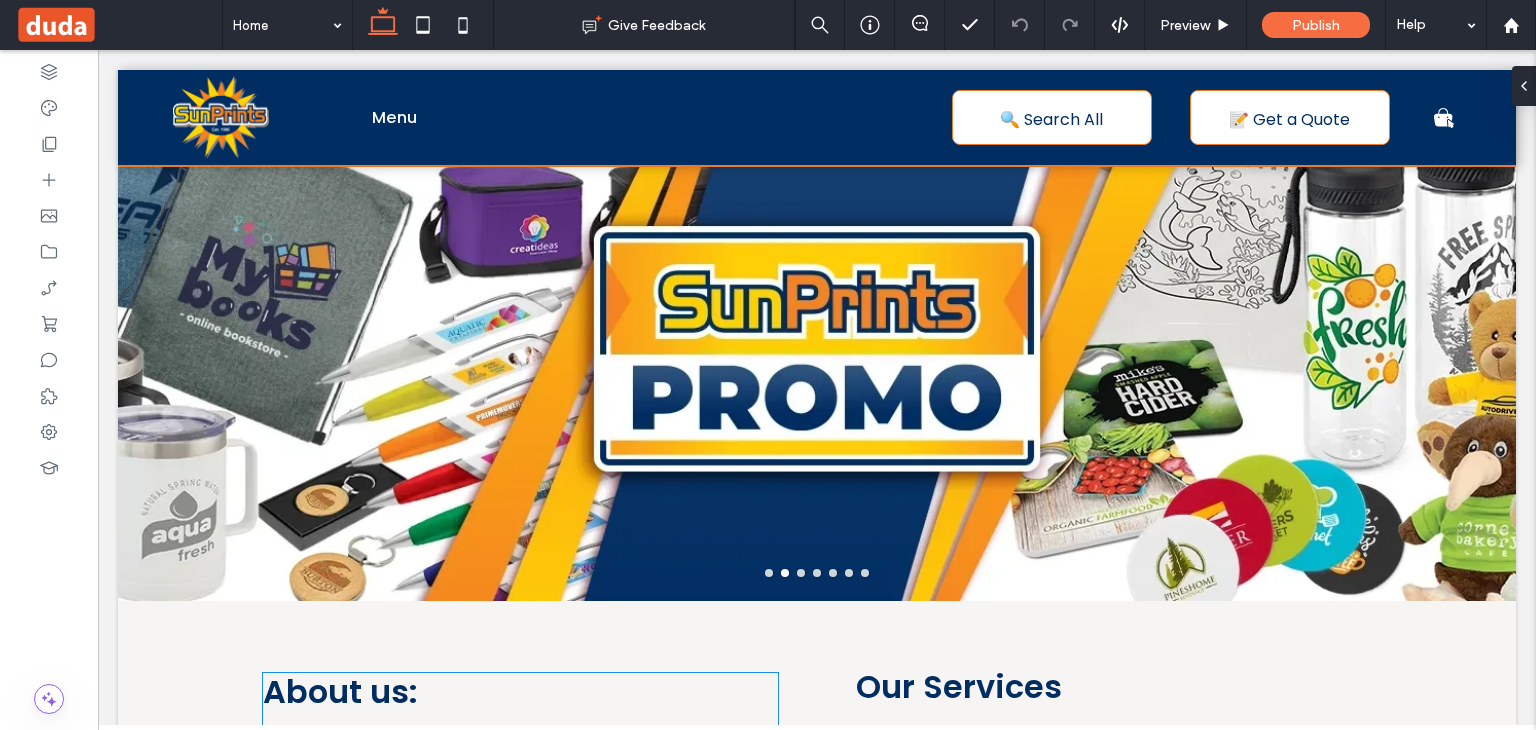 scroll, scrollTop: 0, scrollLeft: 0, axis: both 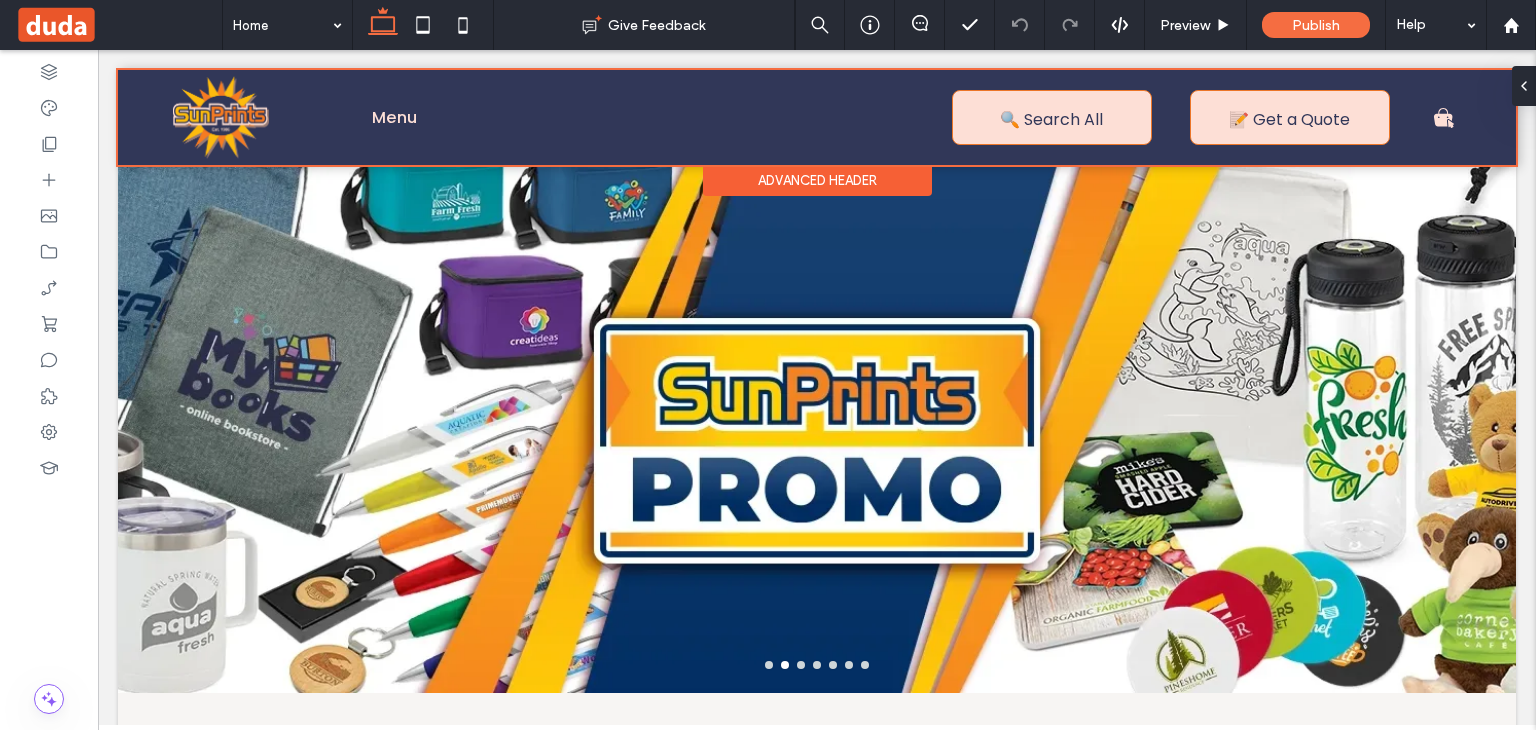 click at bounding box center (817, 117) 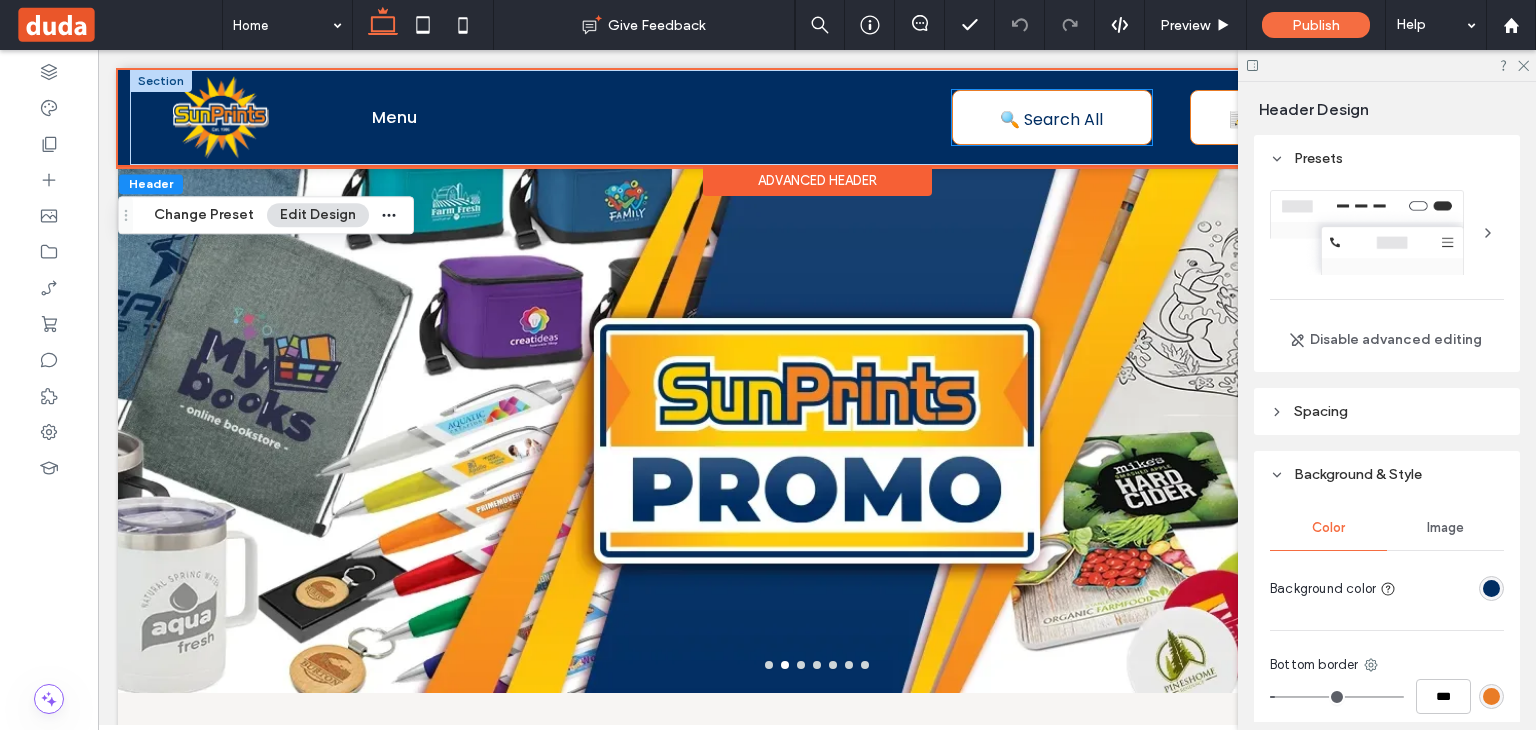 click on "🔍 Search All" at bounding box center [1051, 119] 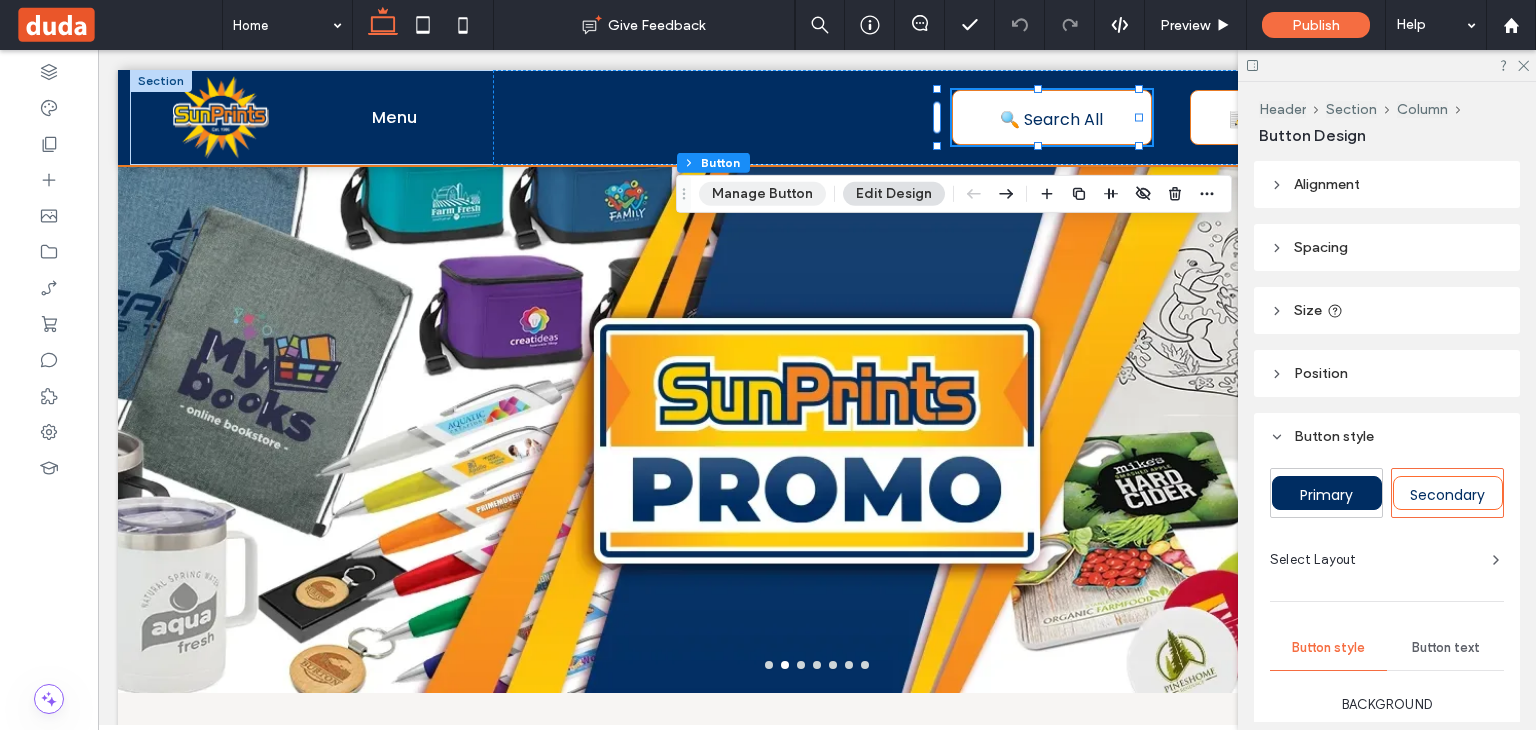 click on "Manage Button" at bounding box center (762, 194) 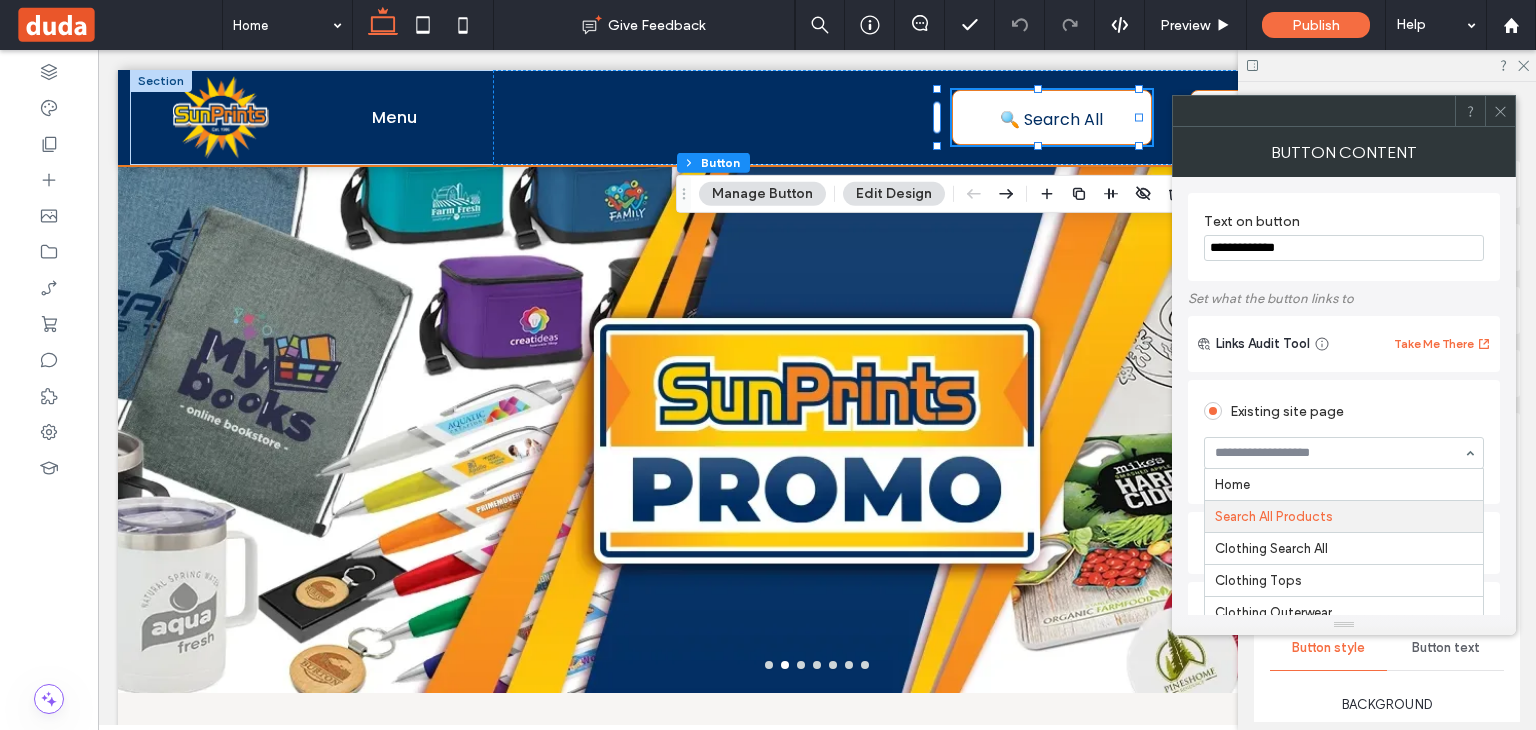 scroll, scrollTop: 32, scrollLeft: 0, axis: vertical 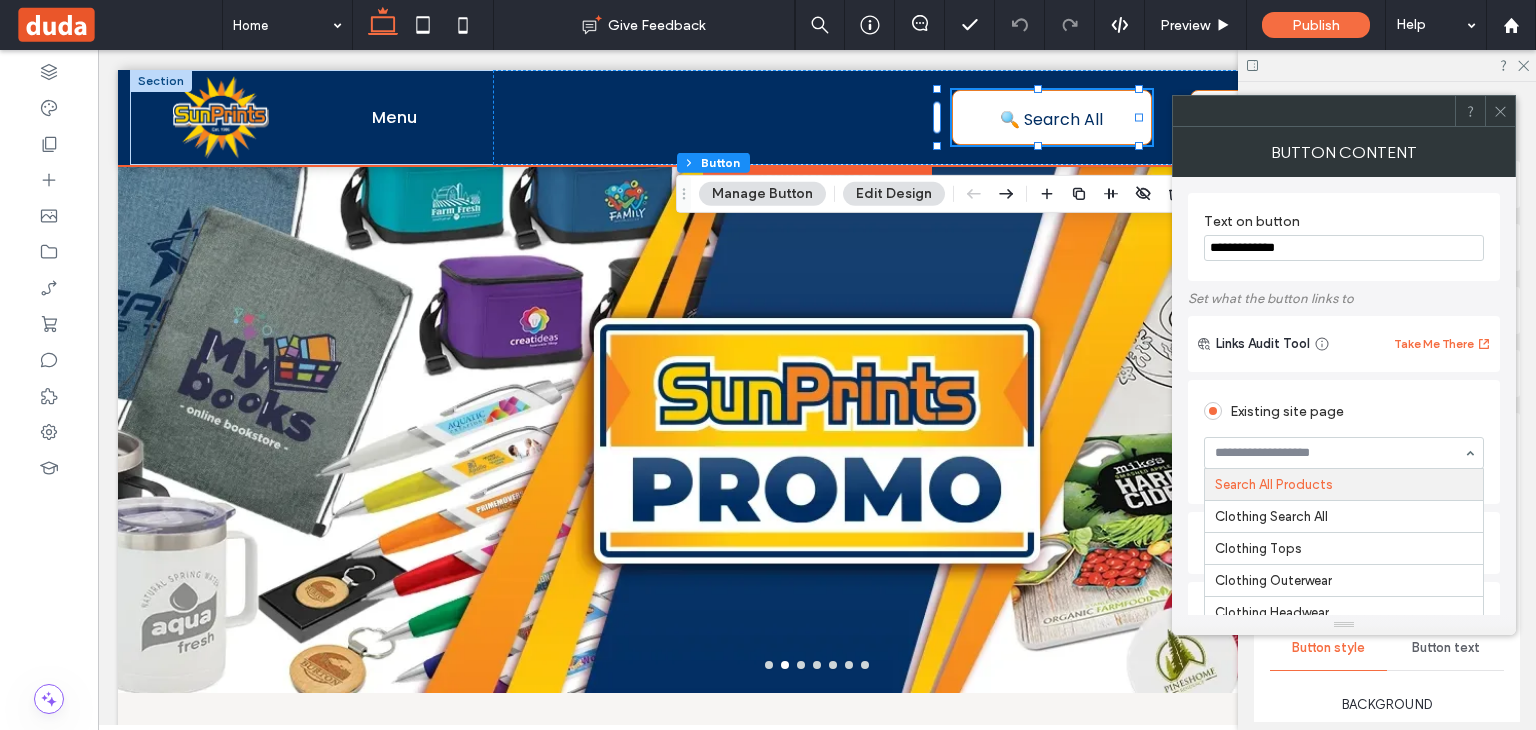 click on "🔍 Search All" at bounding box center (1052, 117) 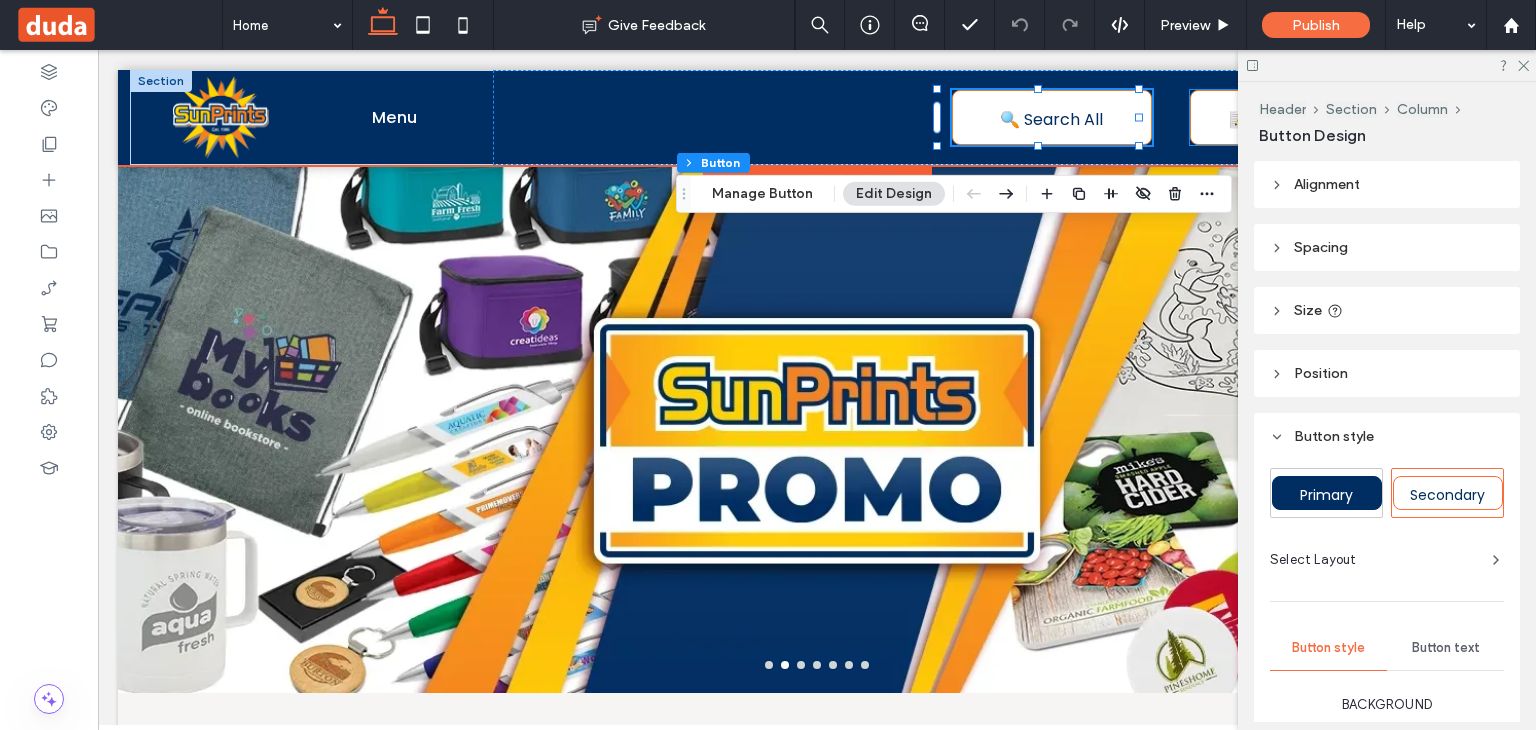 click on "📝 Get a Quote" at bounding box center [1290, 117] 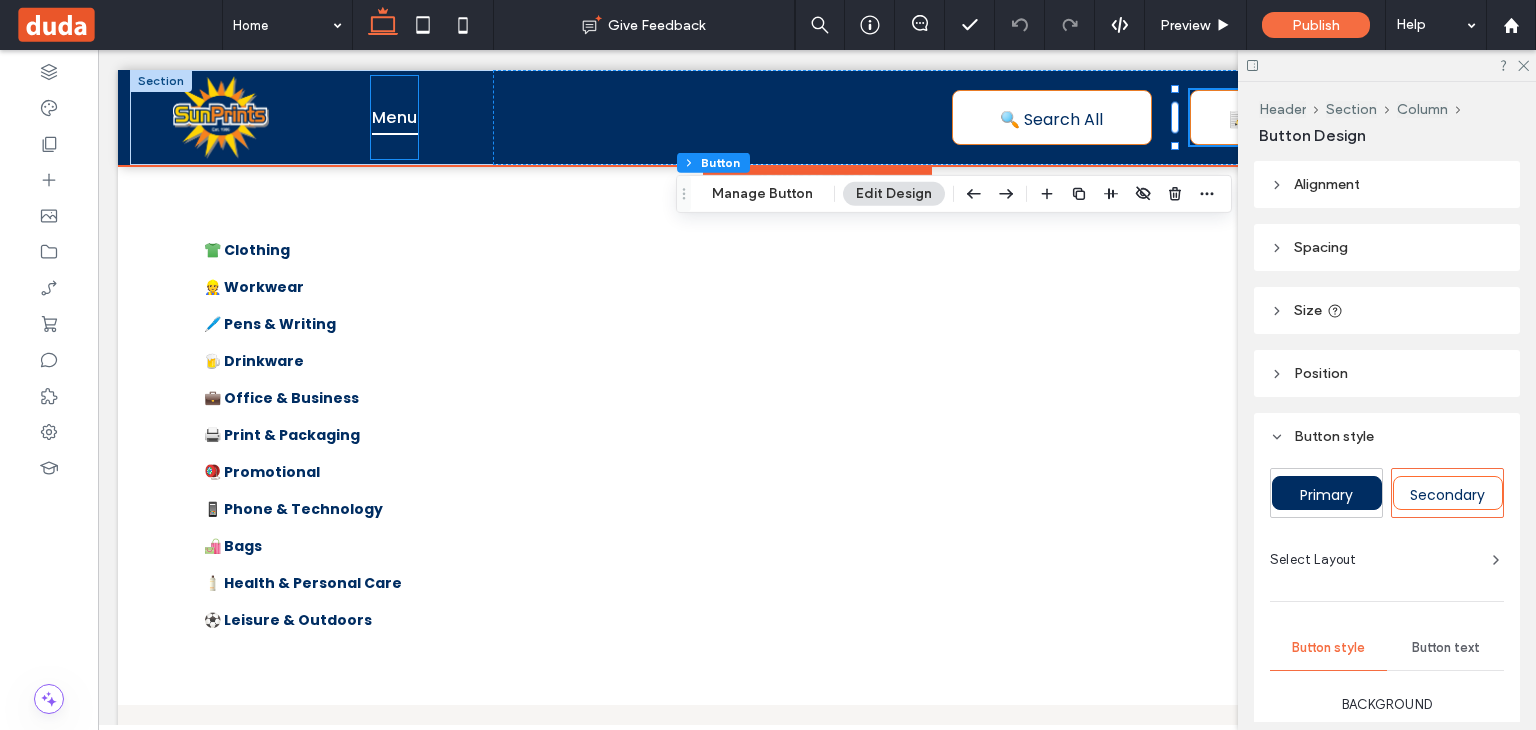 click on "Menu" at bounding box center [395, 117] 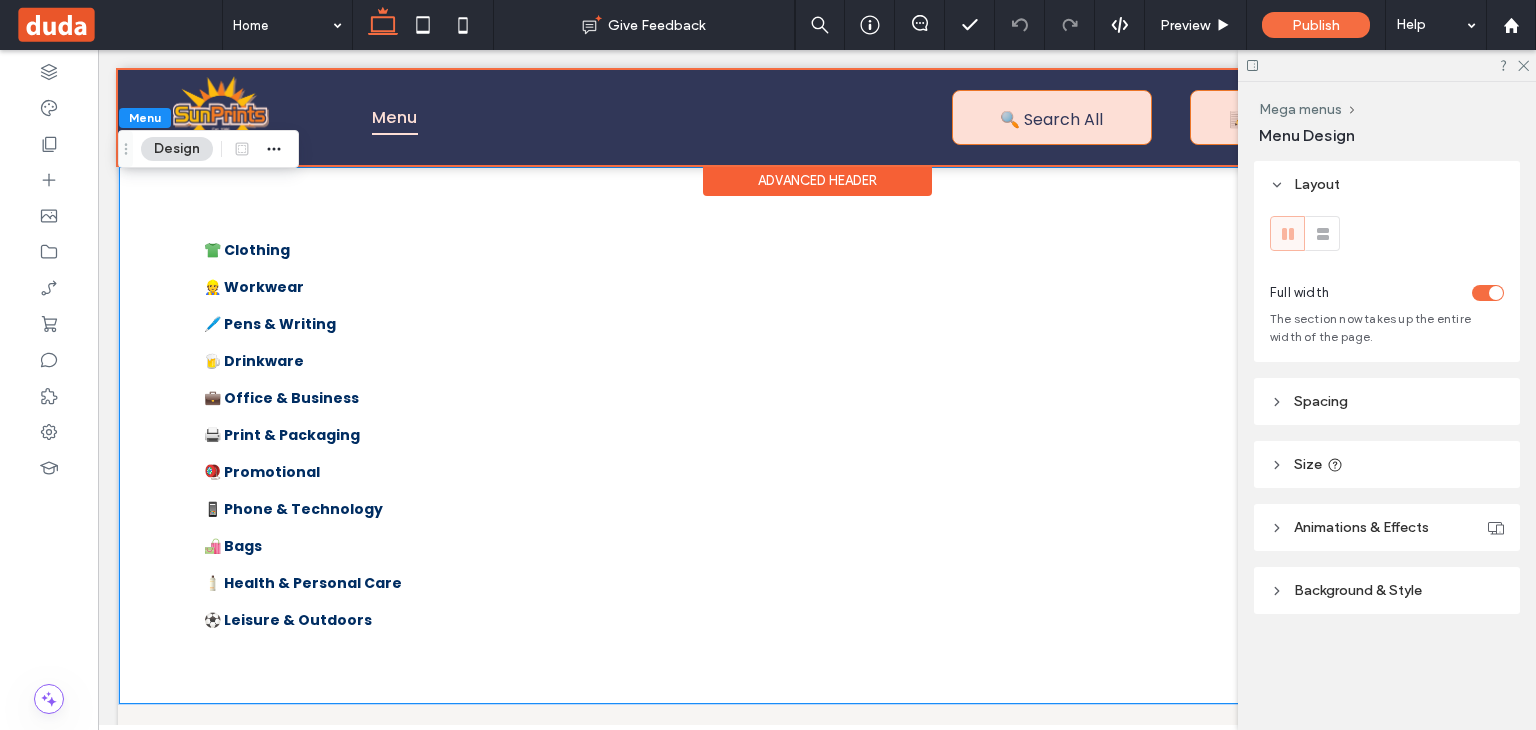 click at bounding box center (817, 117) 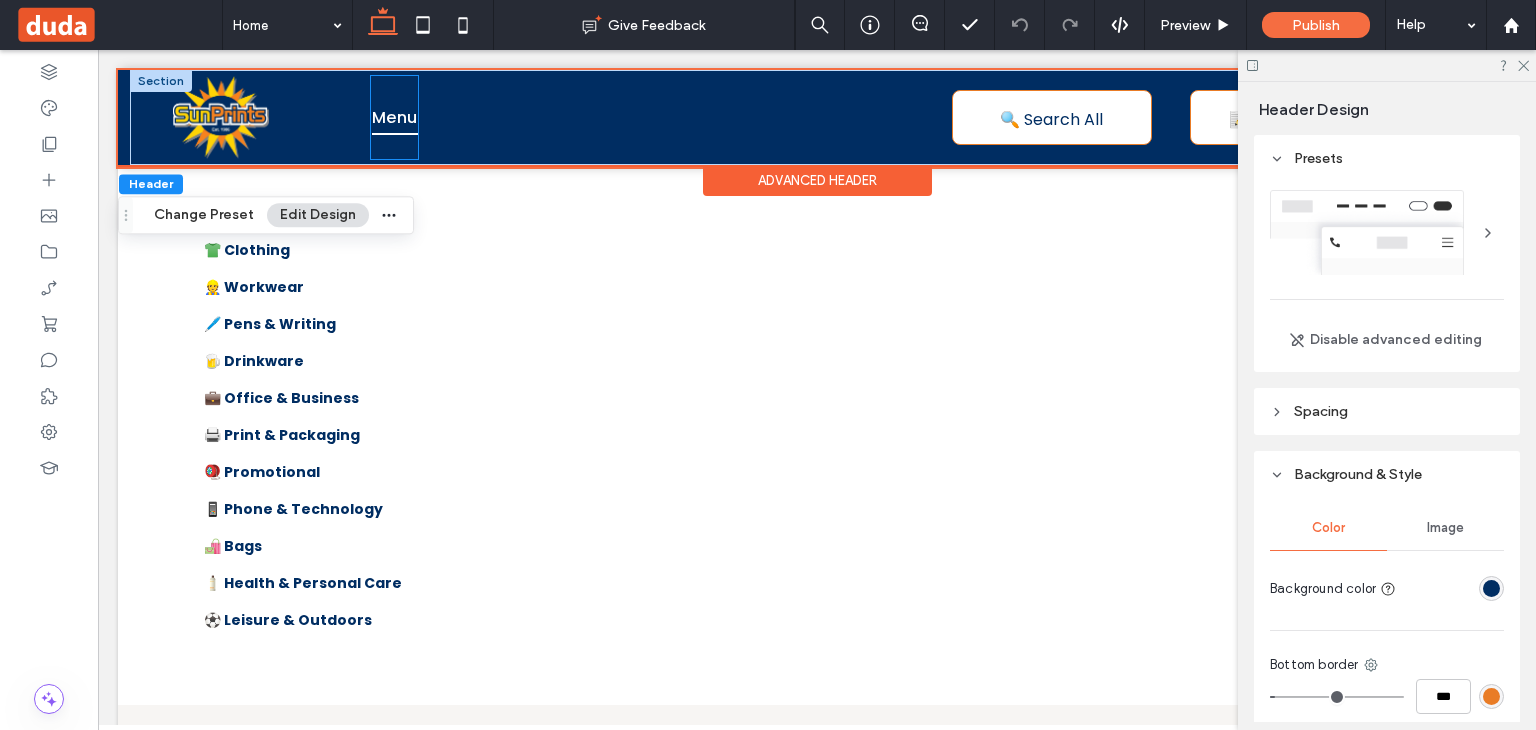 click on "Menu" at bounding box center (395, 117) 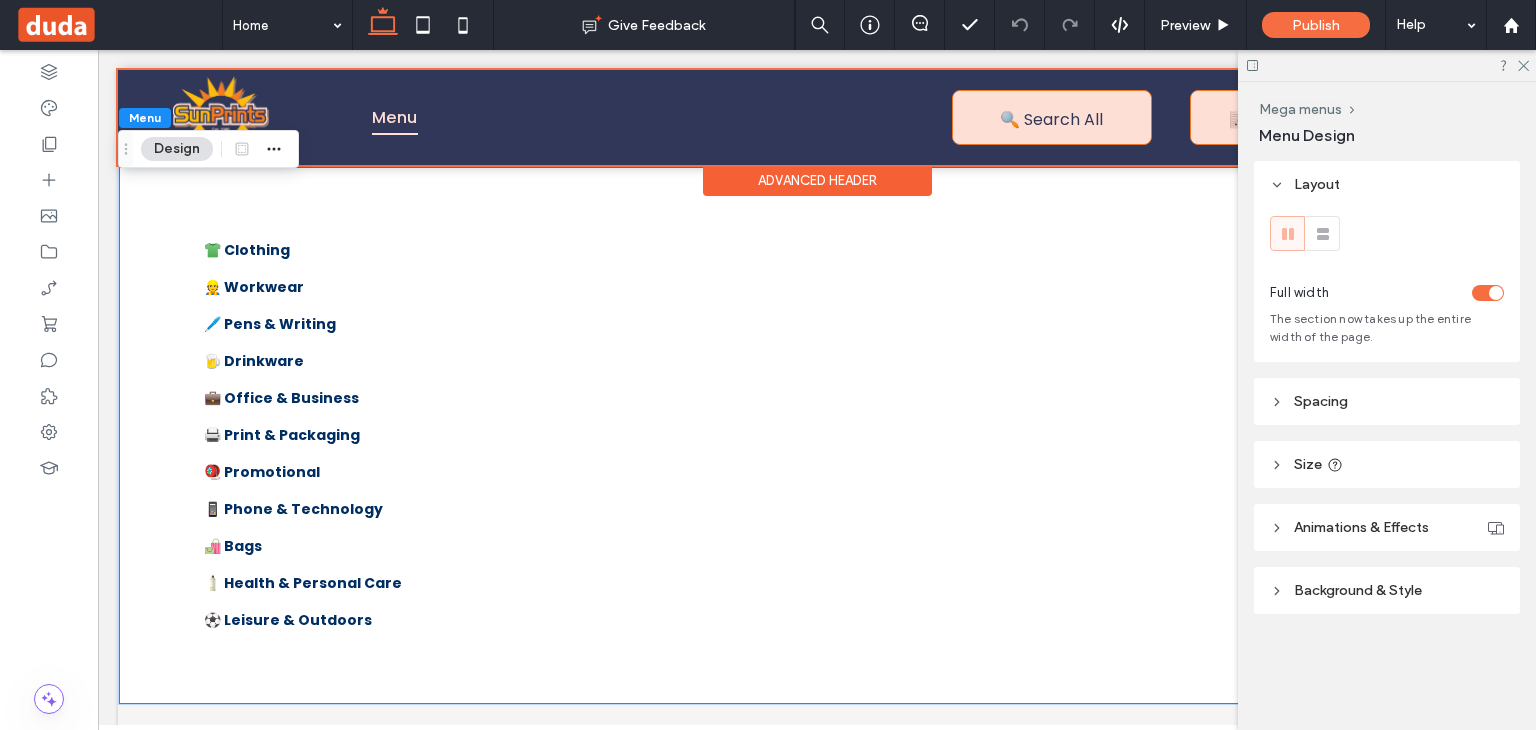 click at bounding box center [817, 117] 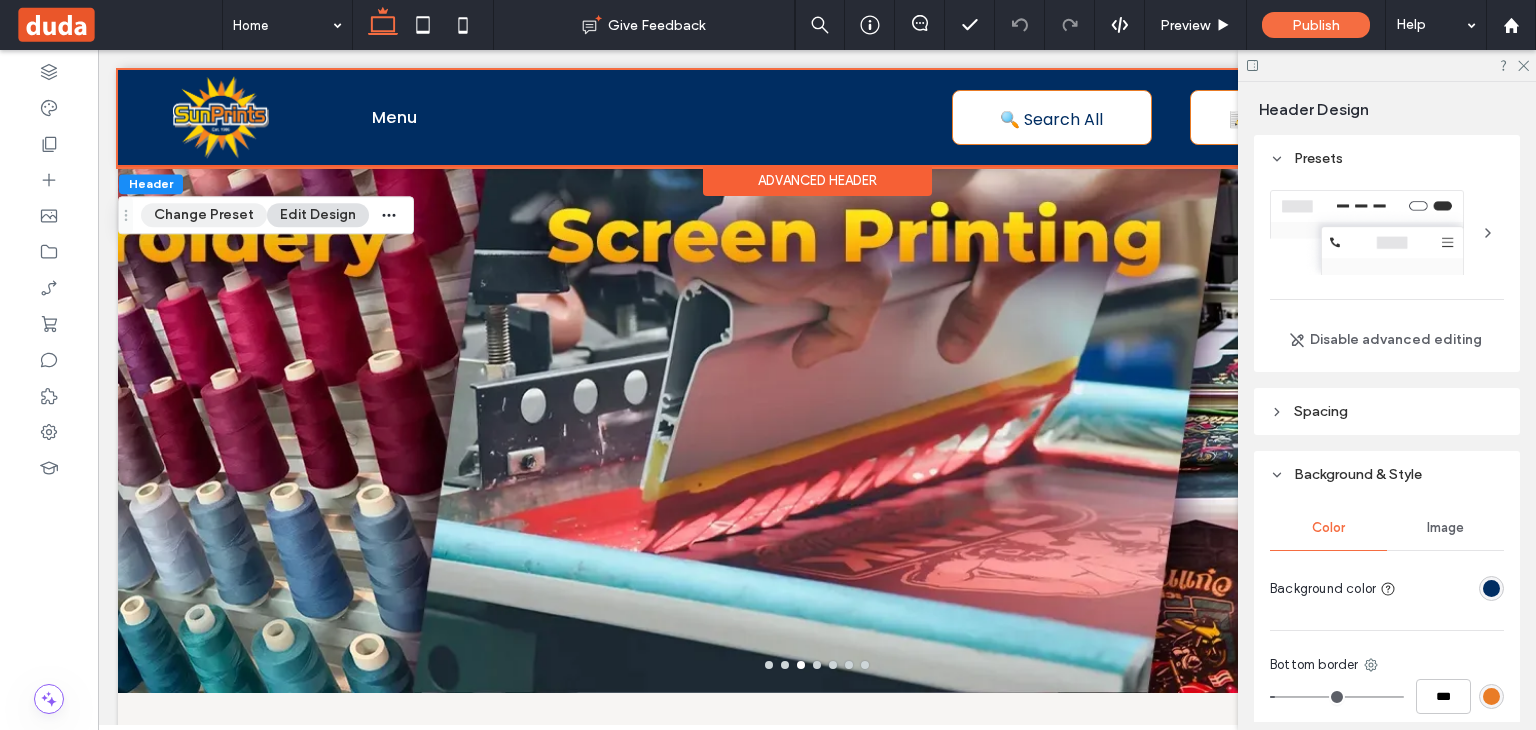 click on "Change Preset" at bounding box center [204, 215] 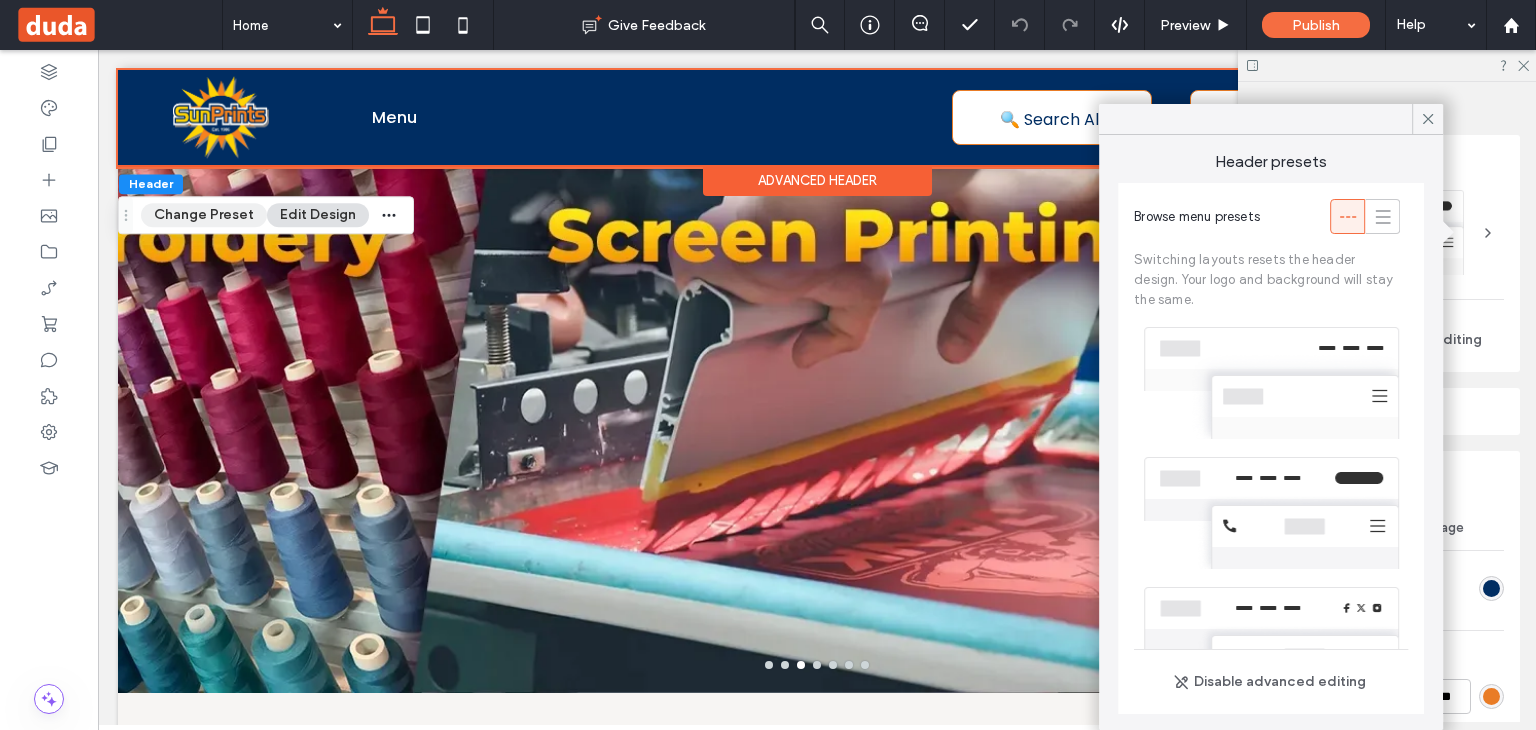 scroll, scrollTop: 324, scrollLeft: 0, axis: vertical 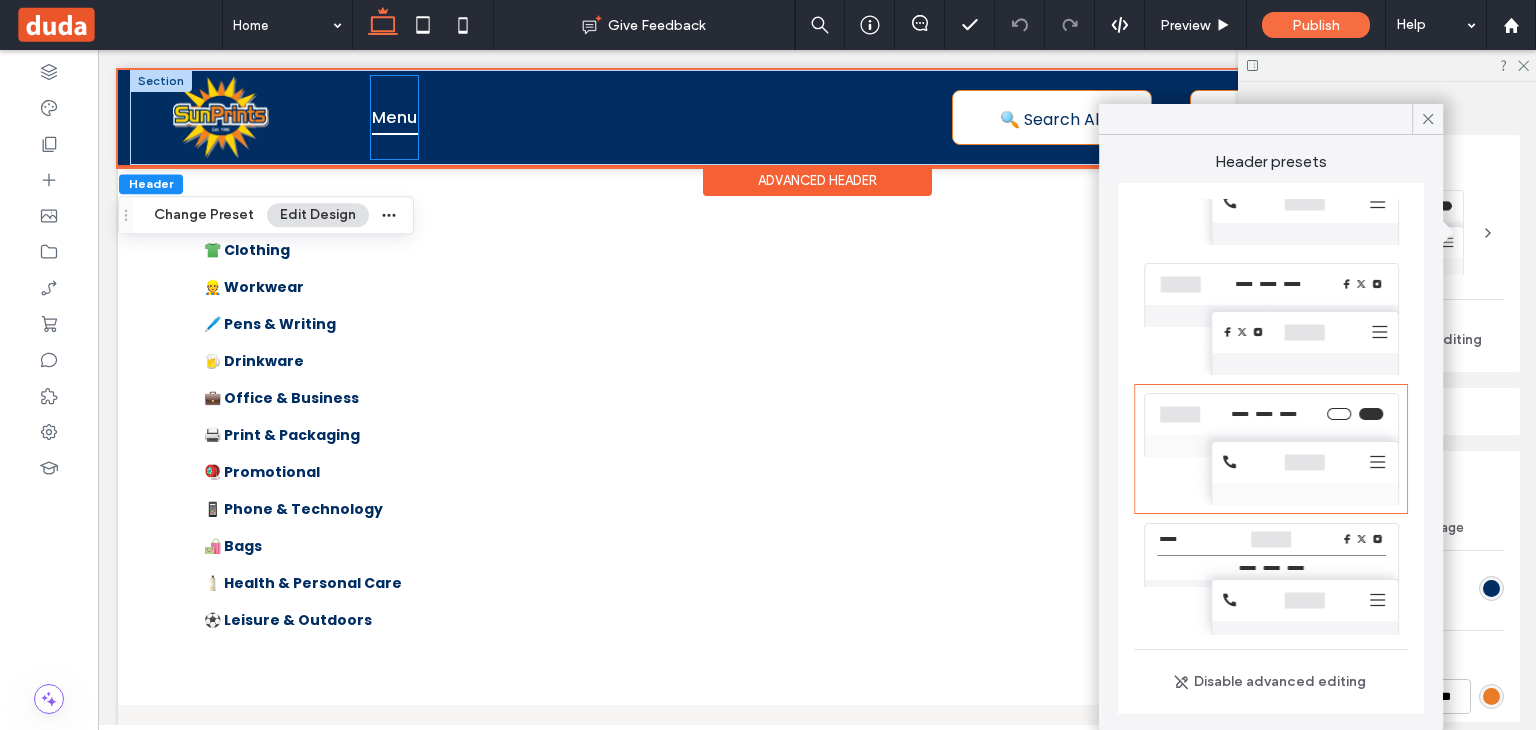 click on "Menu" at bounding box center (395, 117) 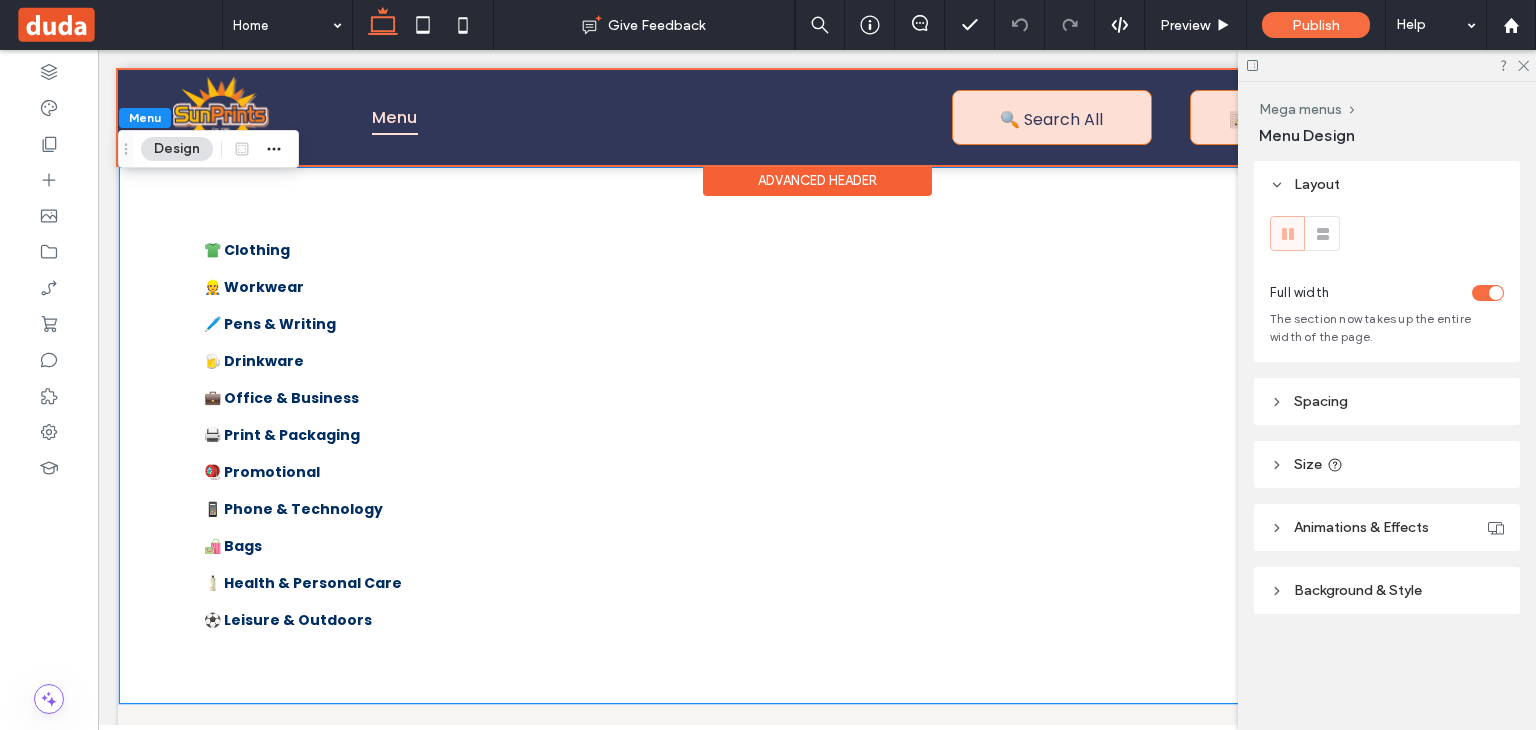click at bounding box center (817, 117) 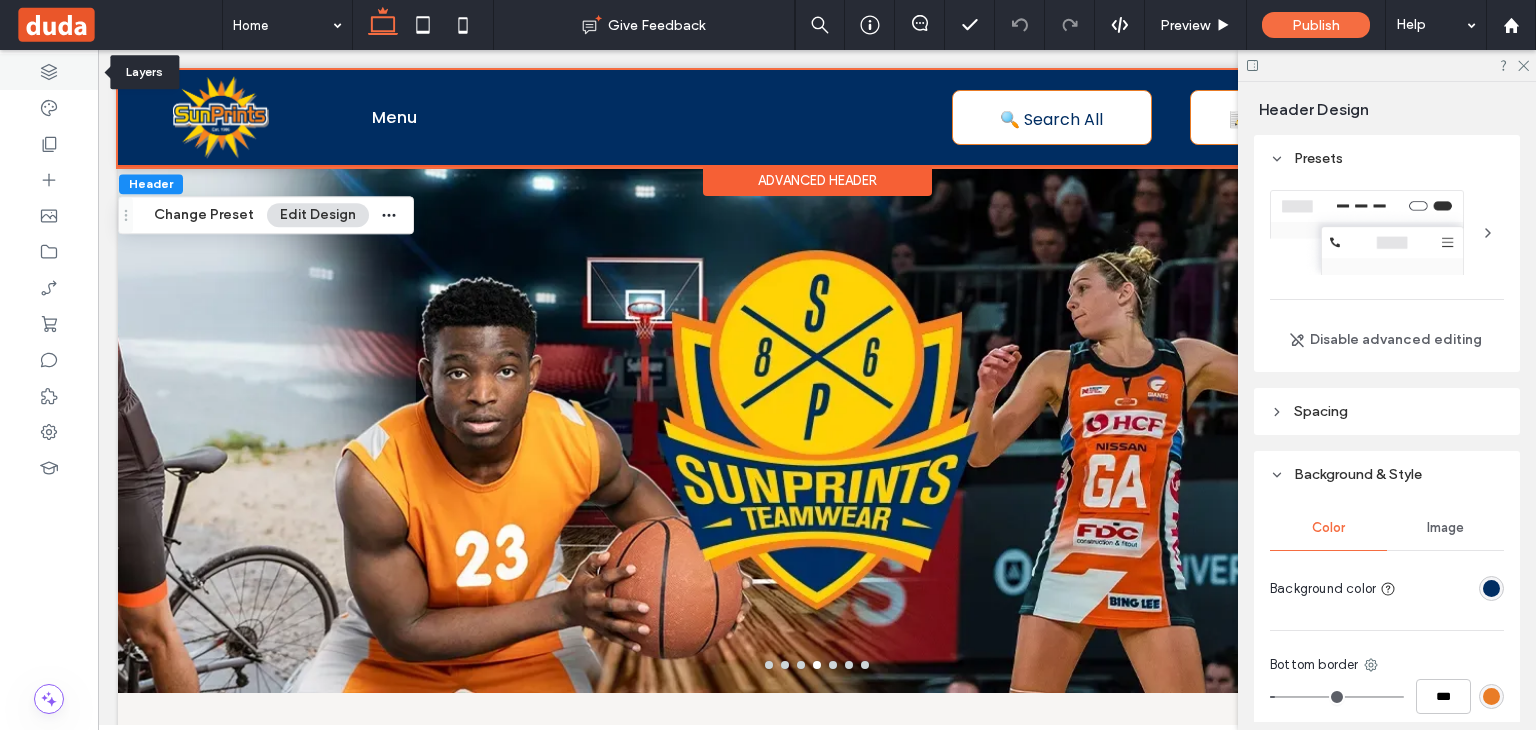 click at bounding box center (49, 72) 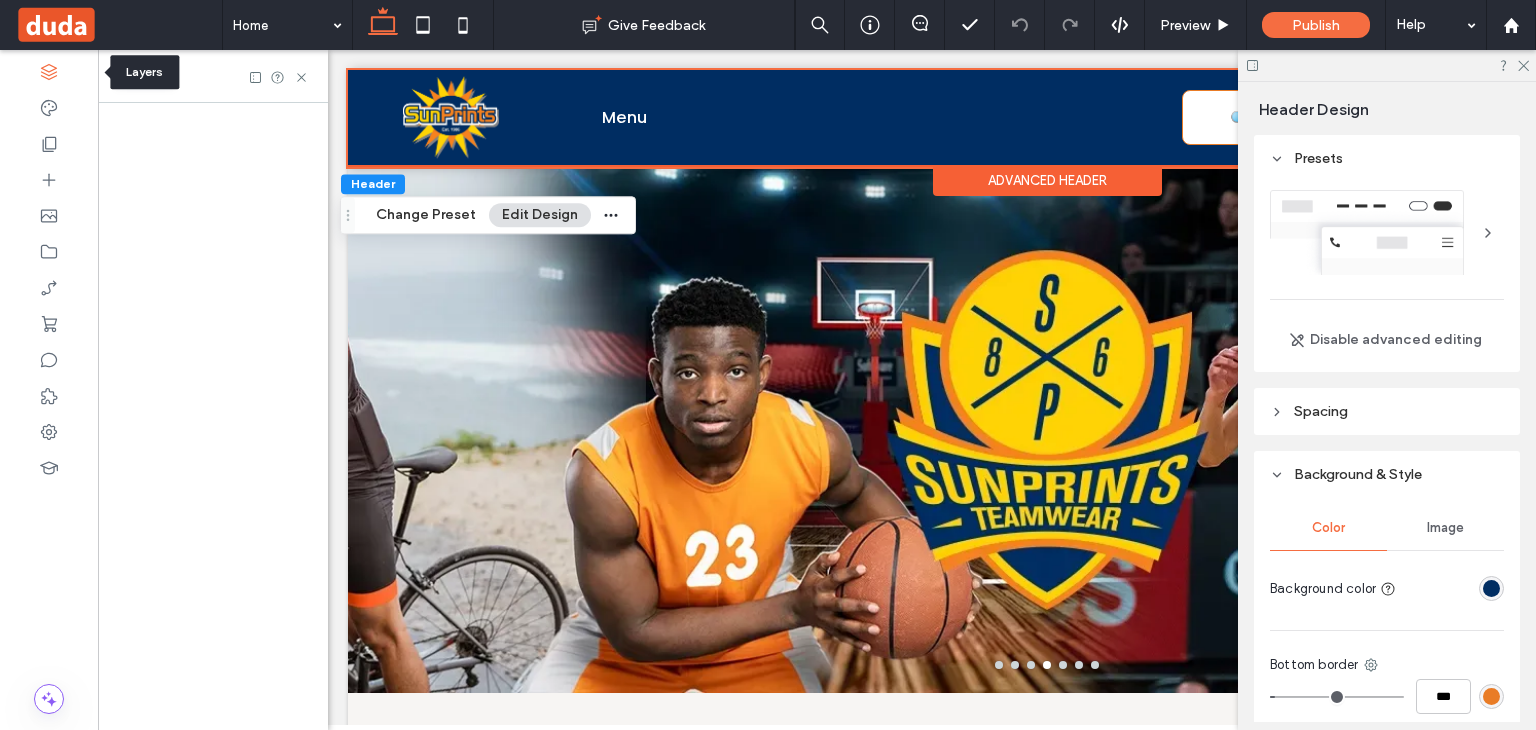 scroll, scrollTop: 0, scrollLeft: 528, axis: horizontal 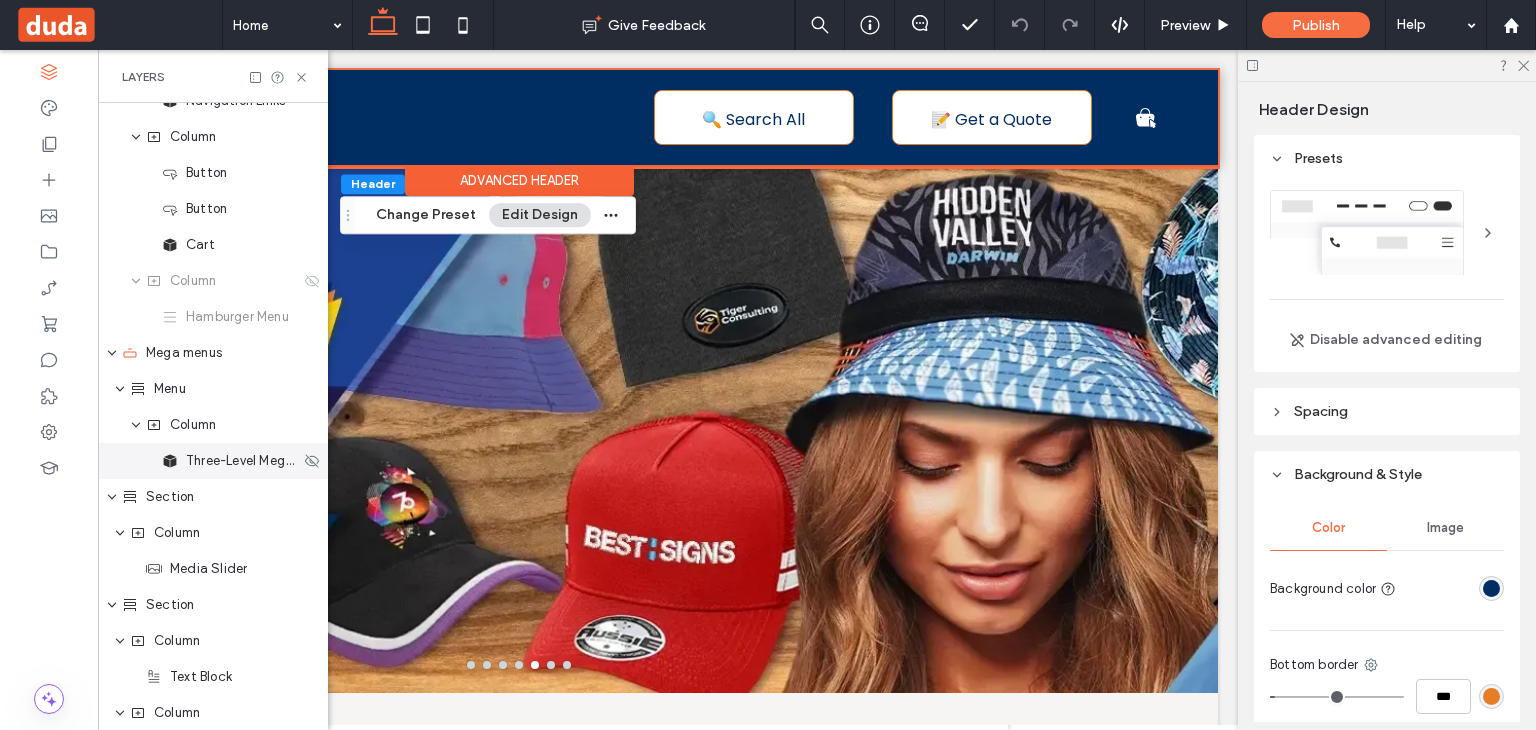 click on "Three-Level Mega Menu" at bounding box center [243, 461] 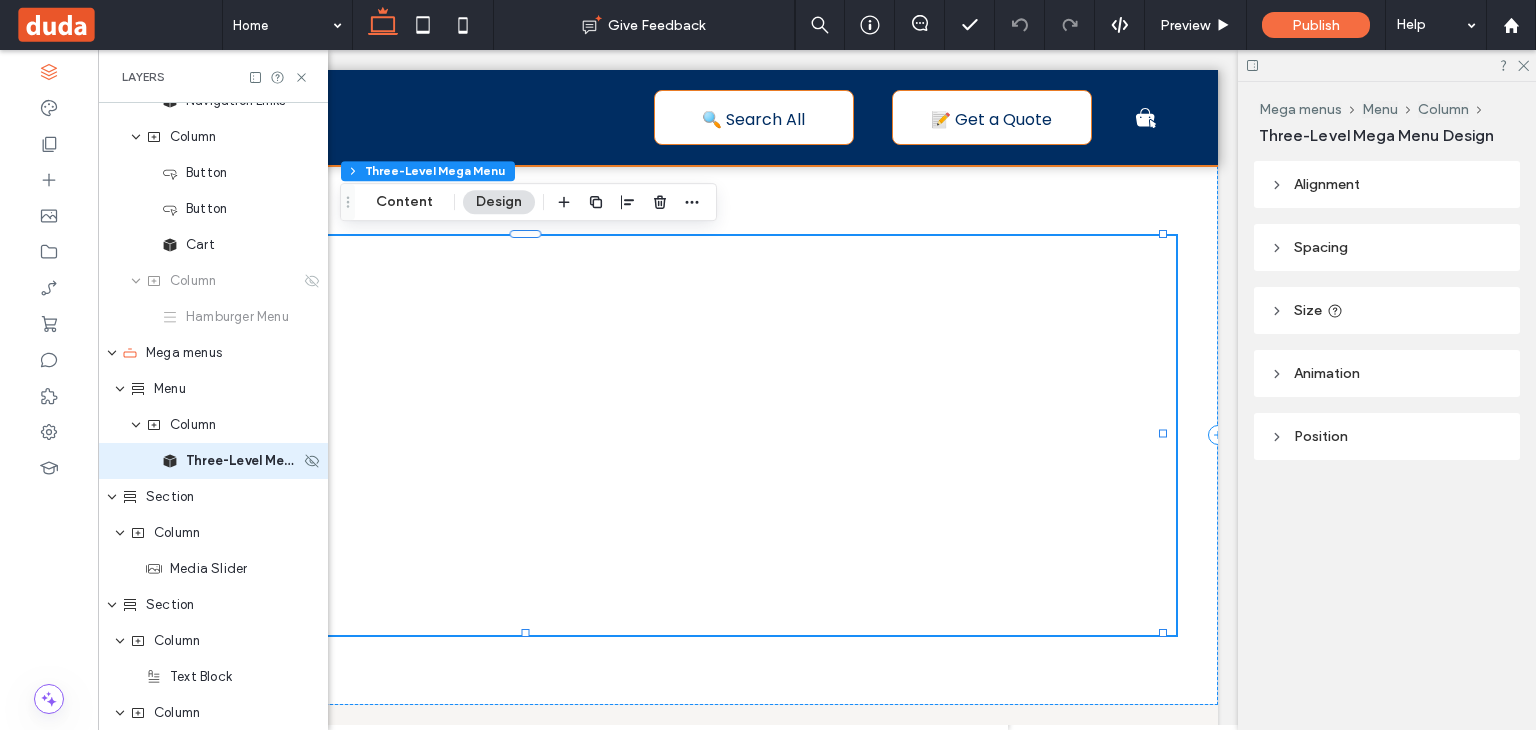 scroll, scrollTop: 244, scrollLeft: 0, axis: vertical 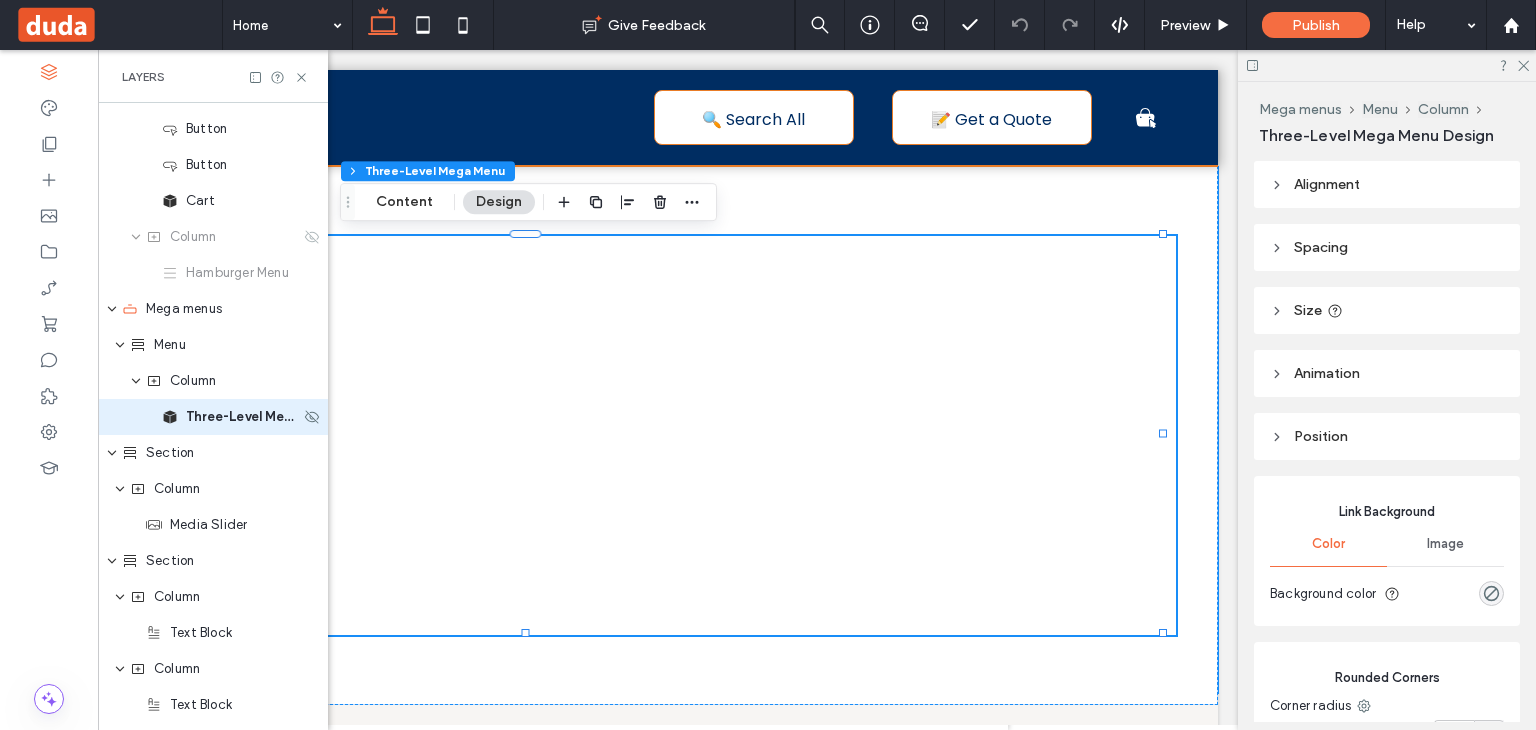 type on "*" 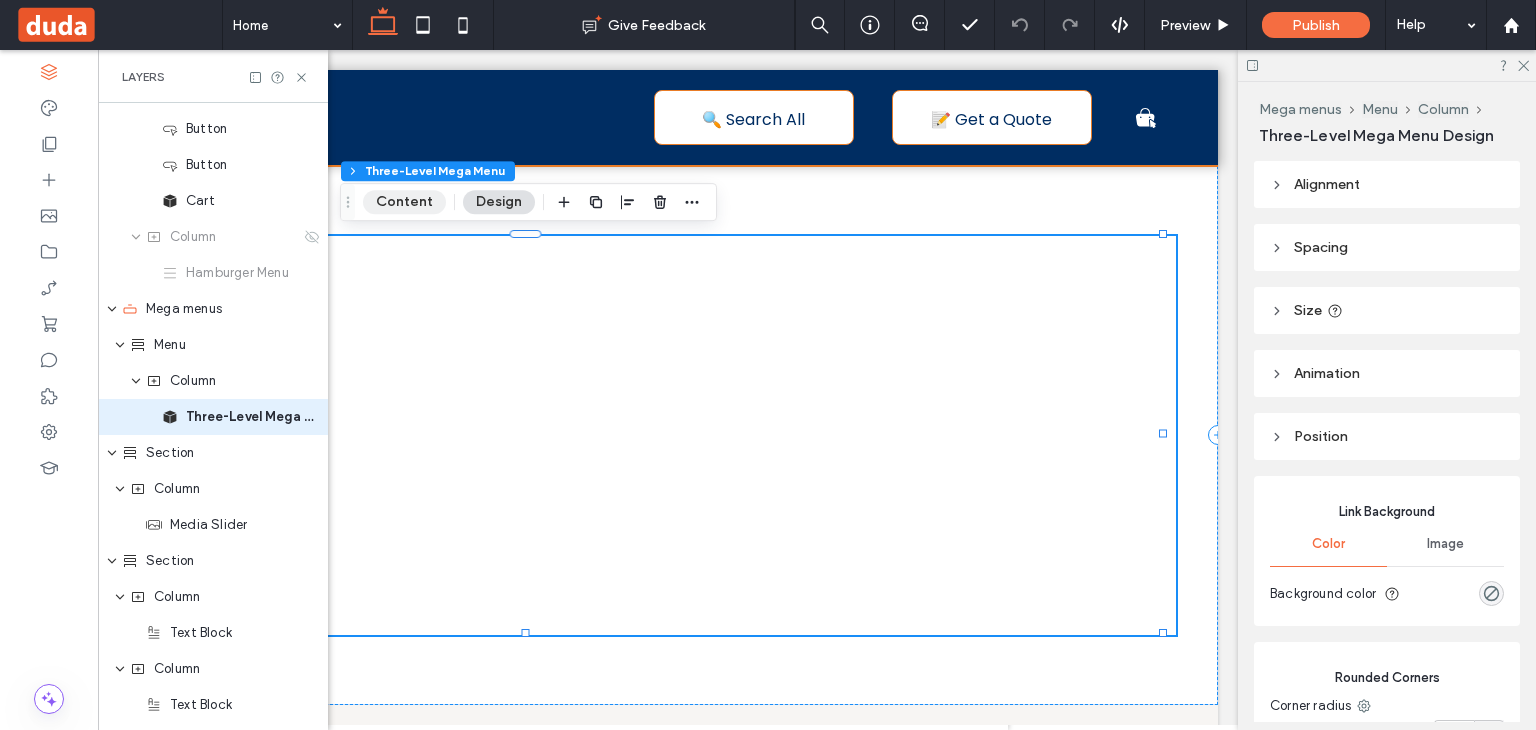 click on "Content" at bounding box center (404, 202) 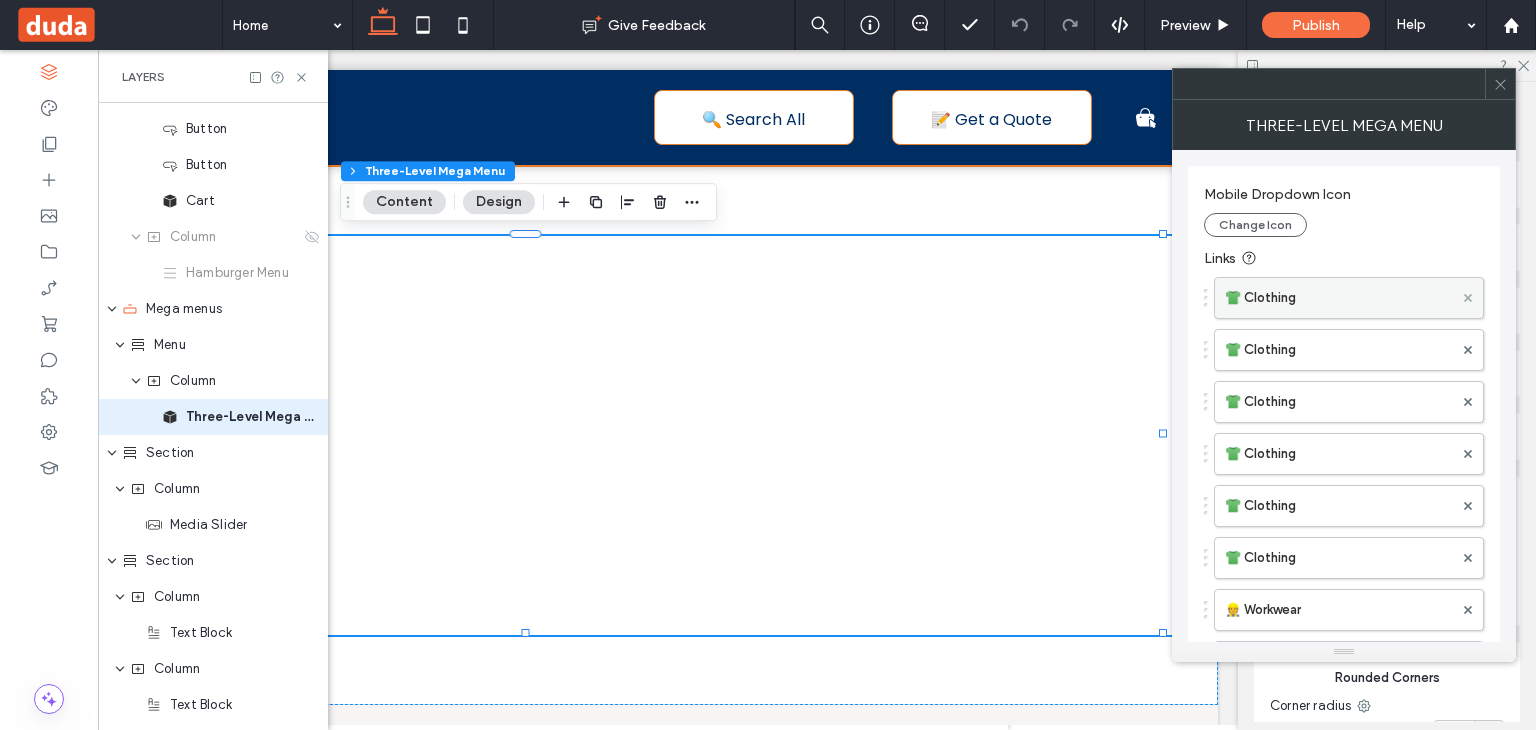 click 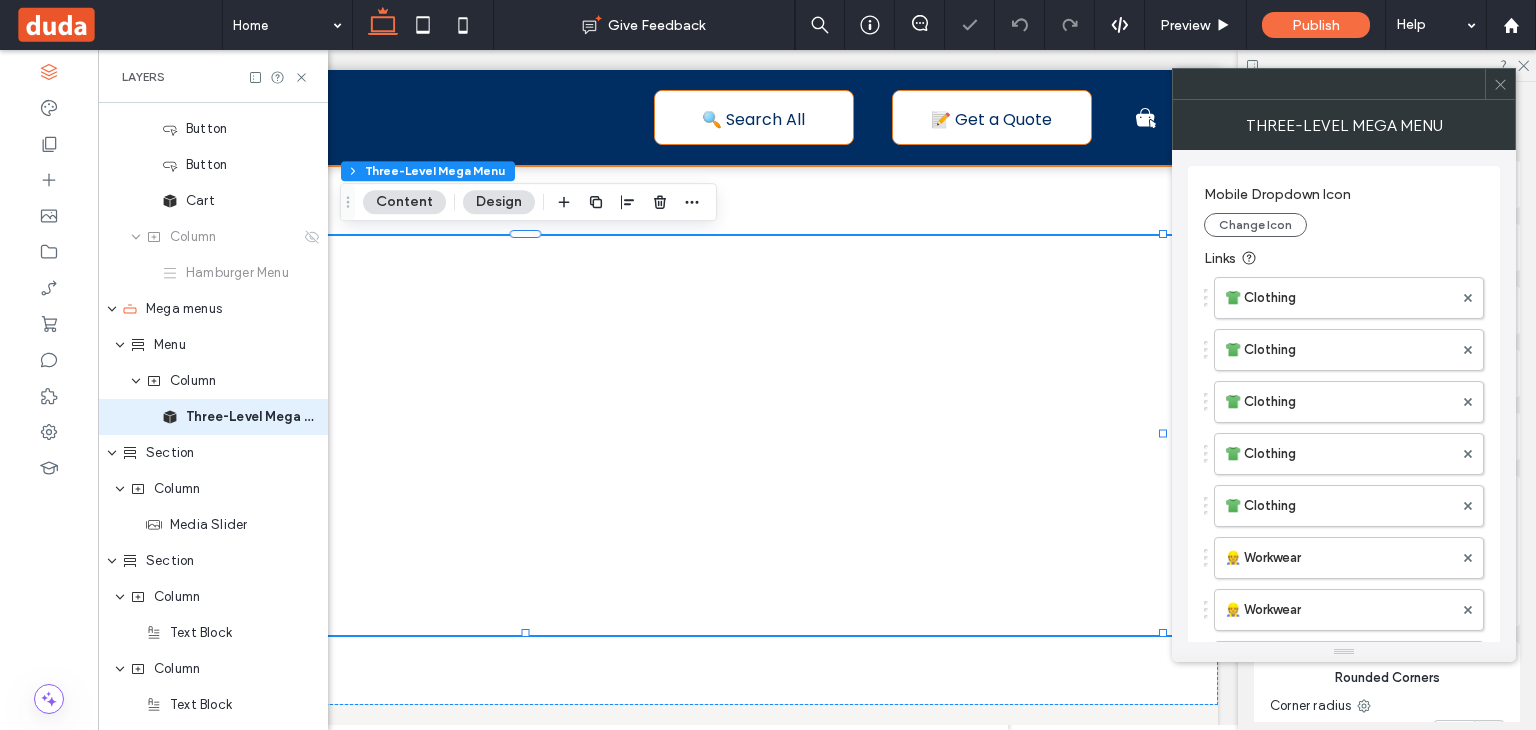 click 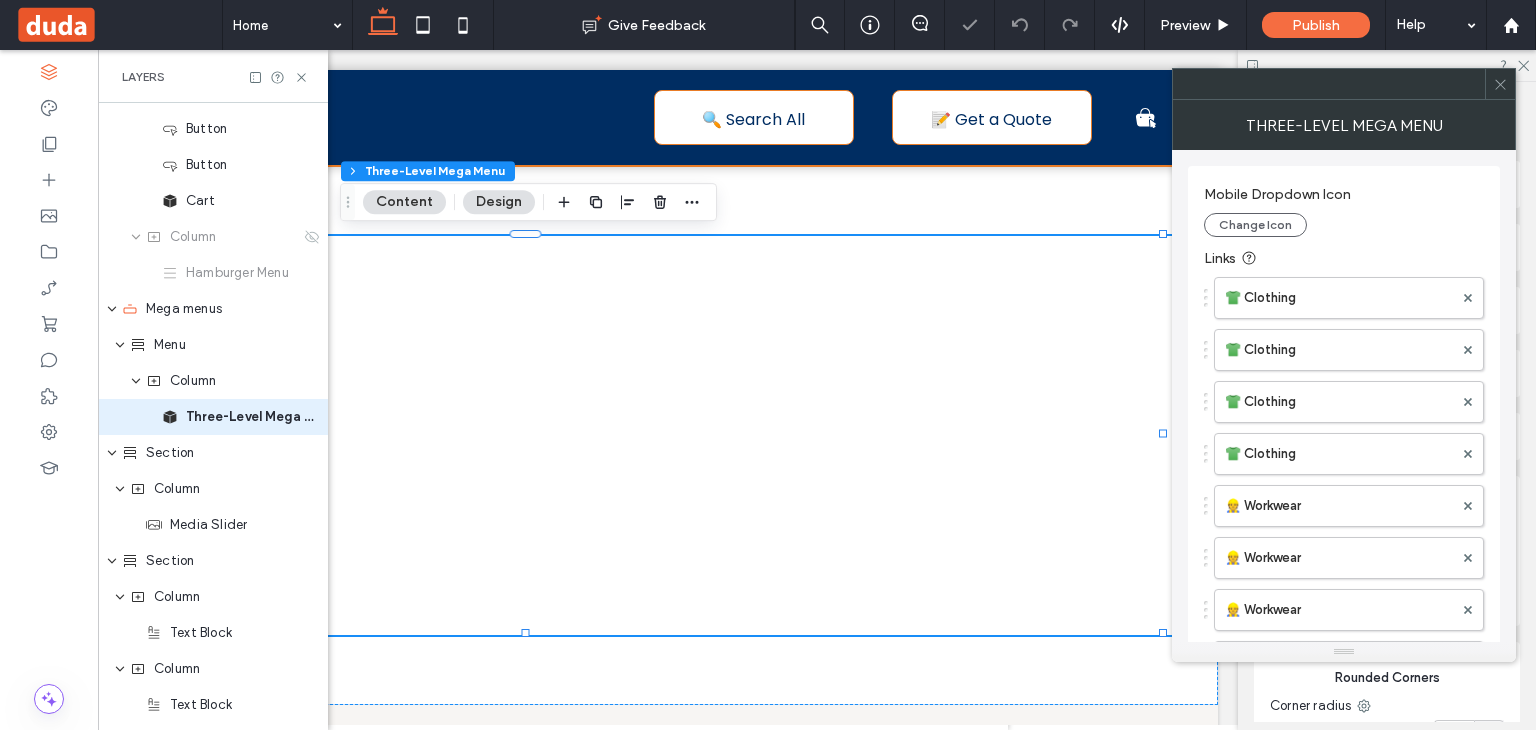 click 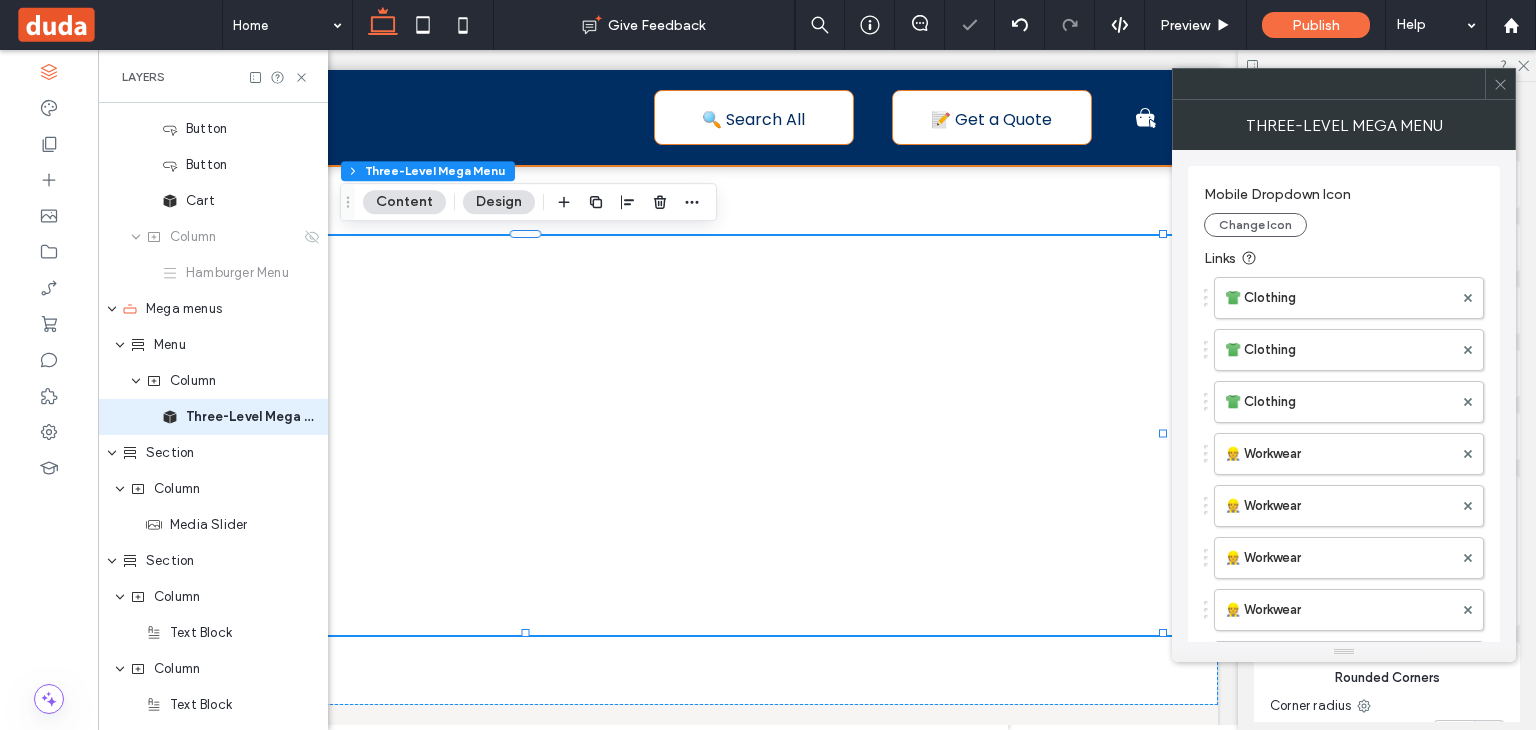 click 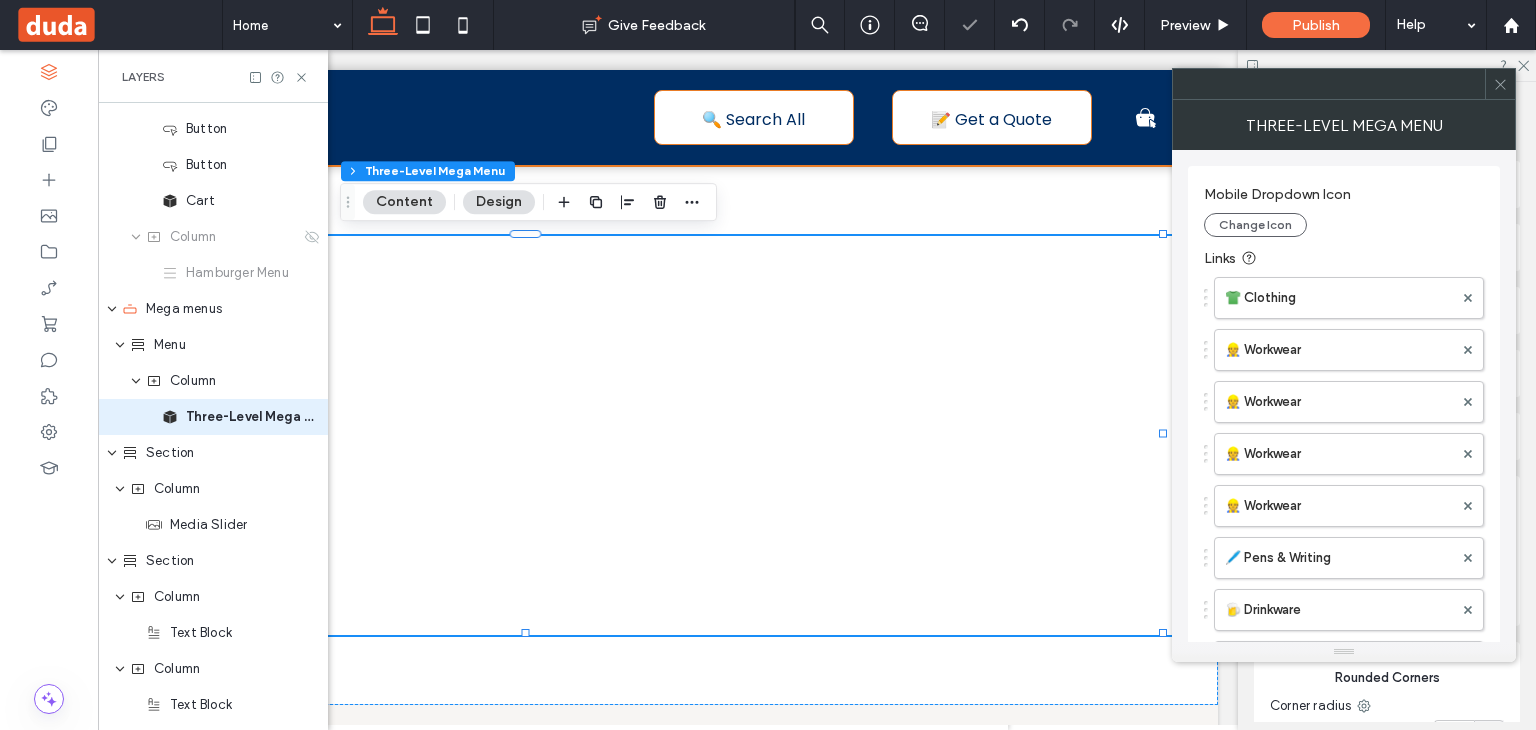 click 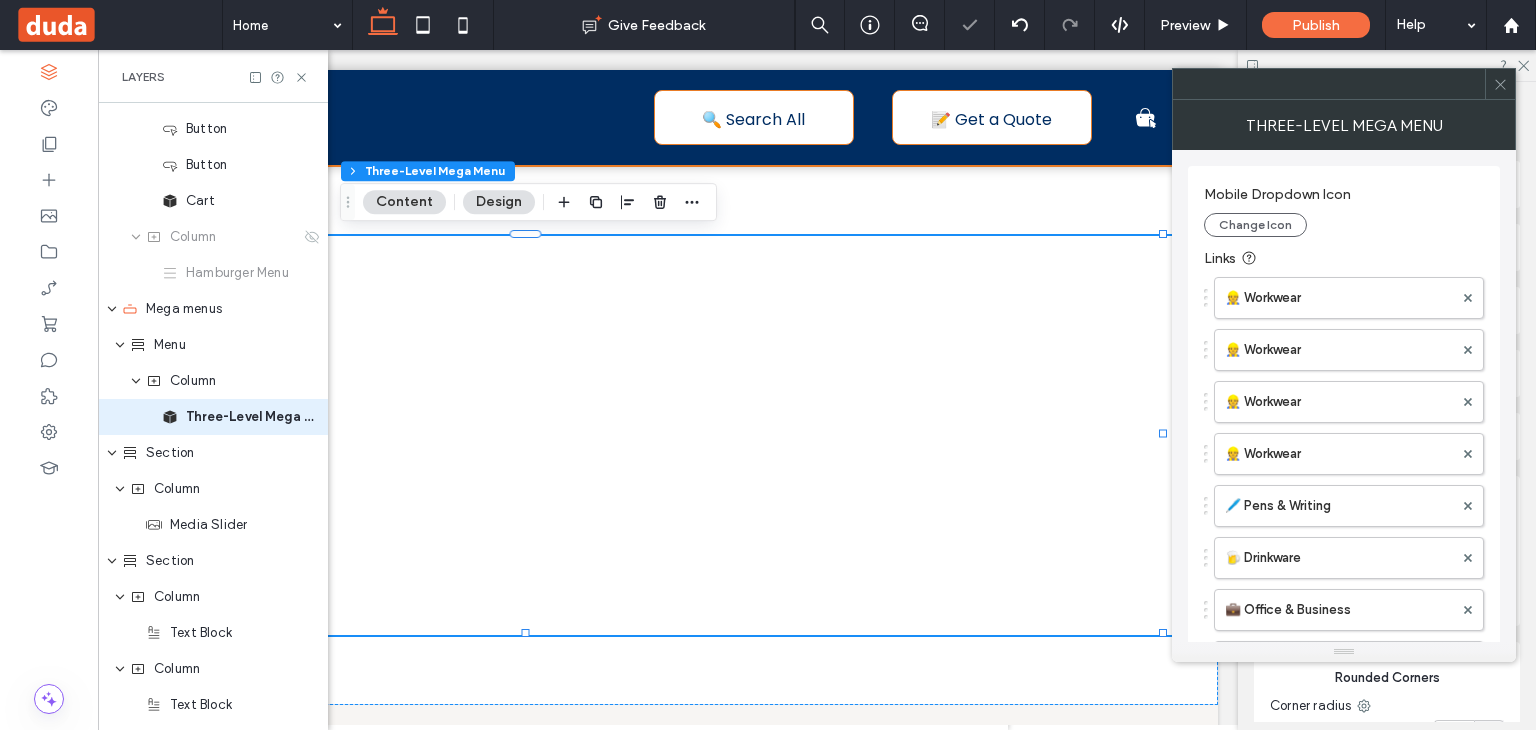 click 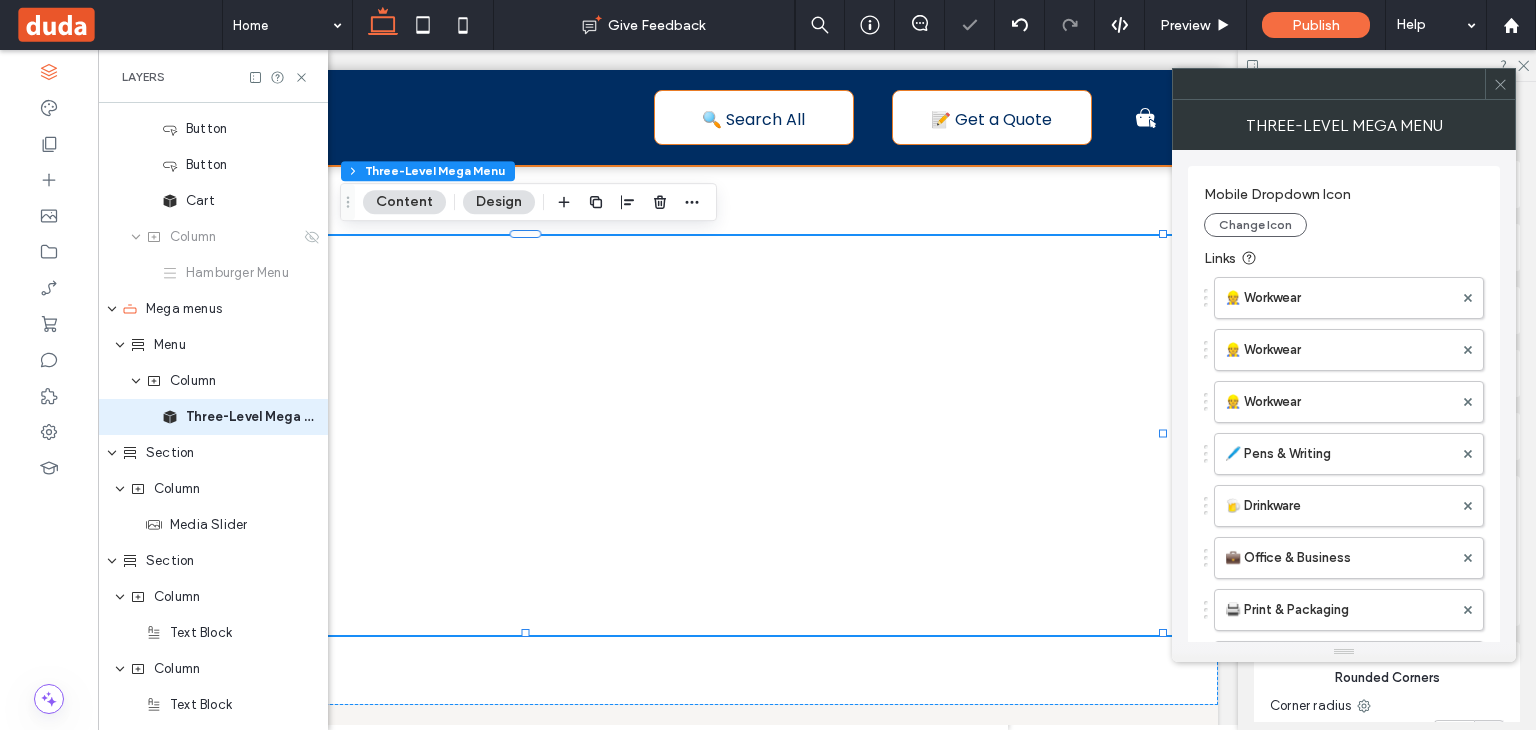 click 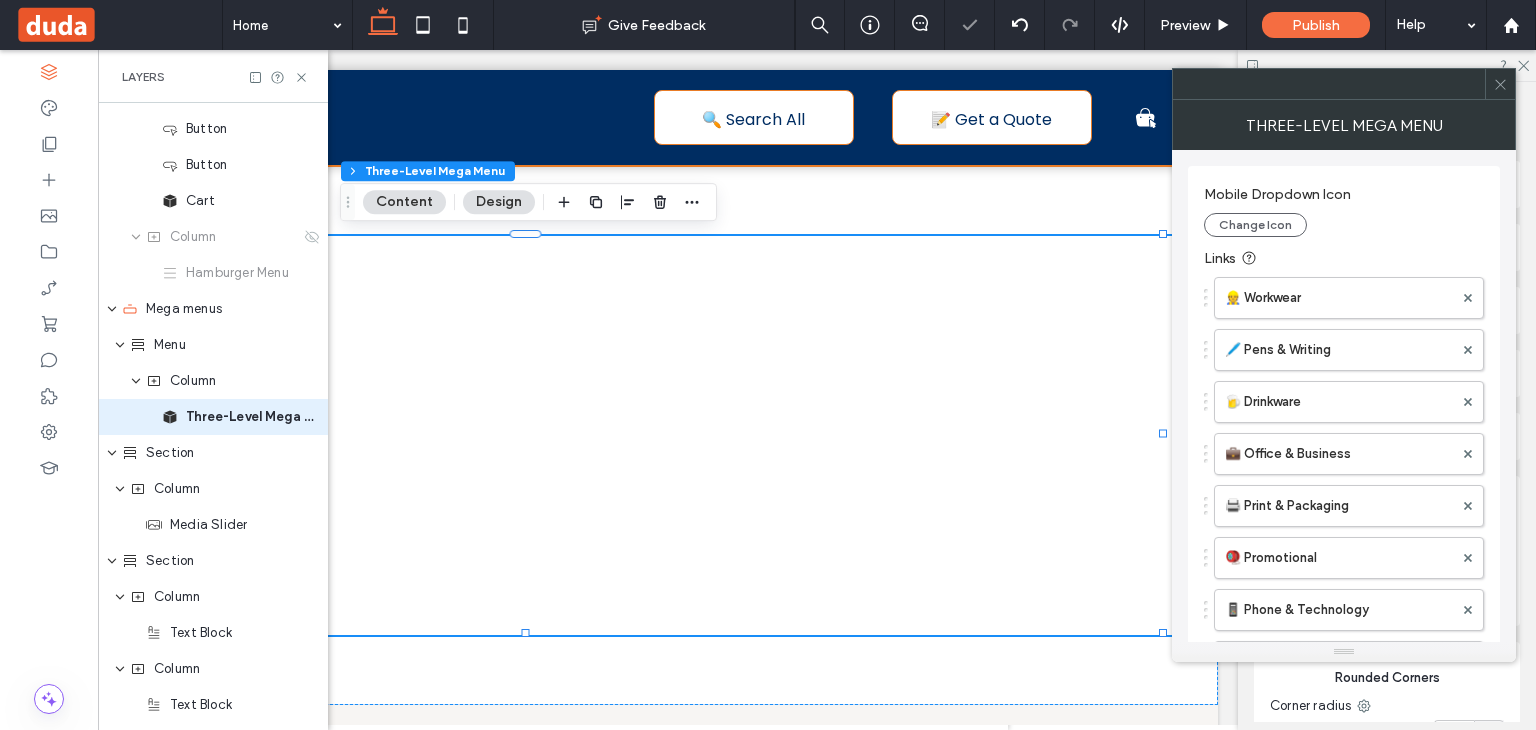 click 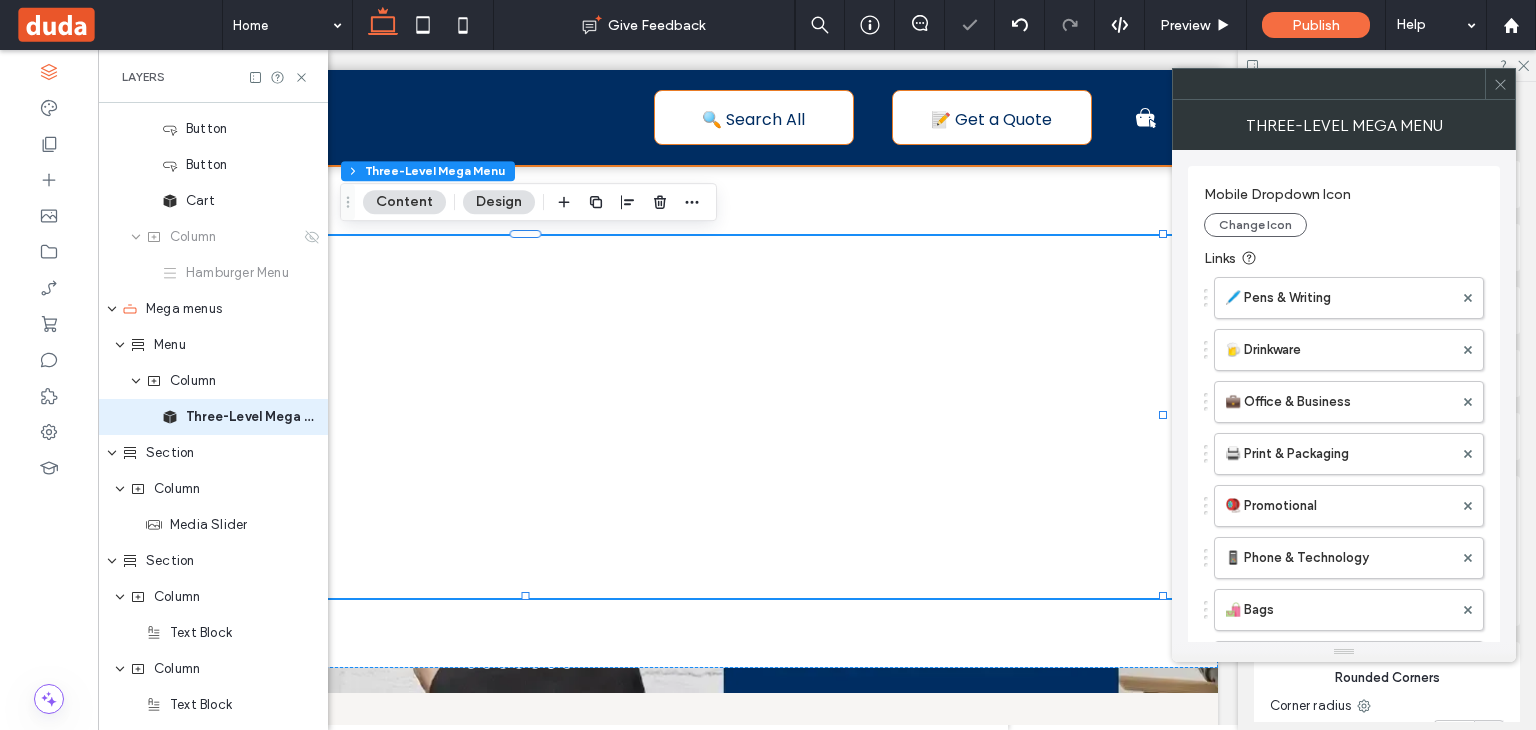 click 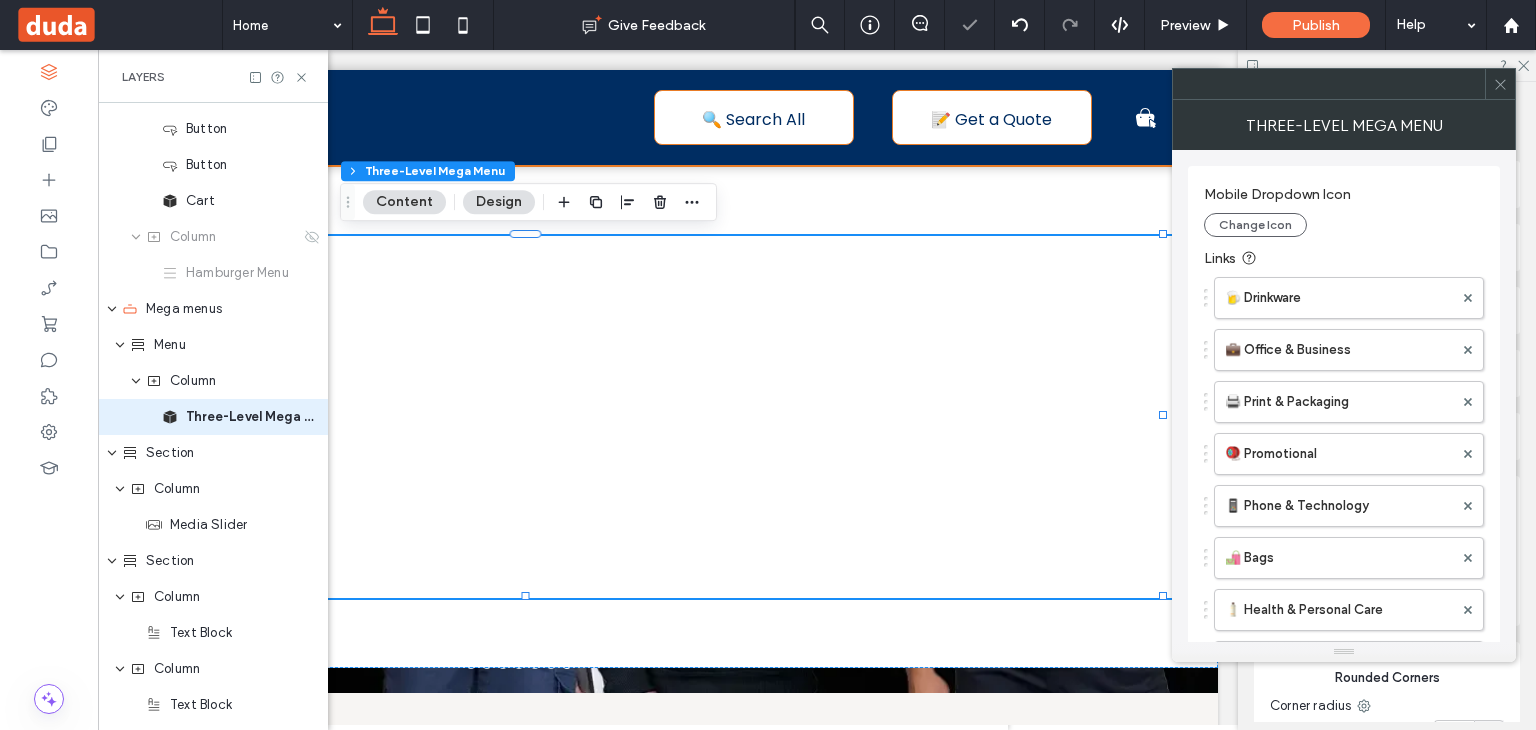 click 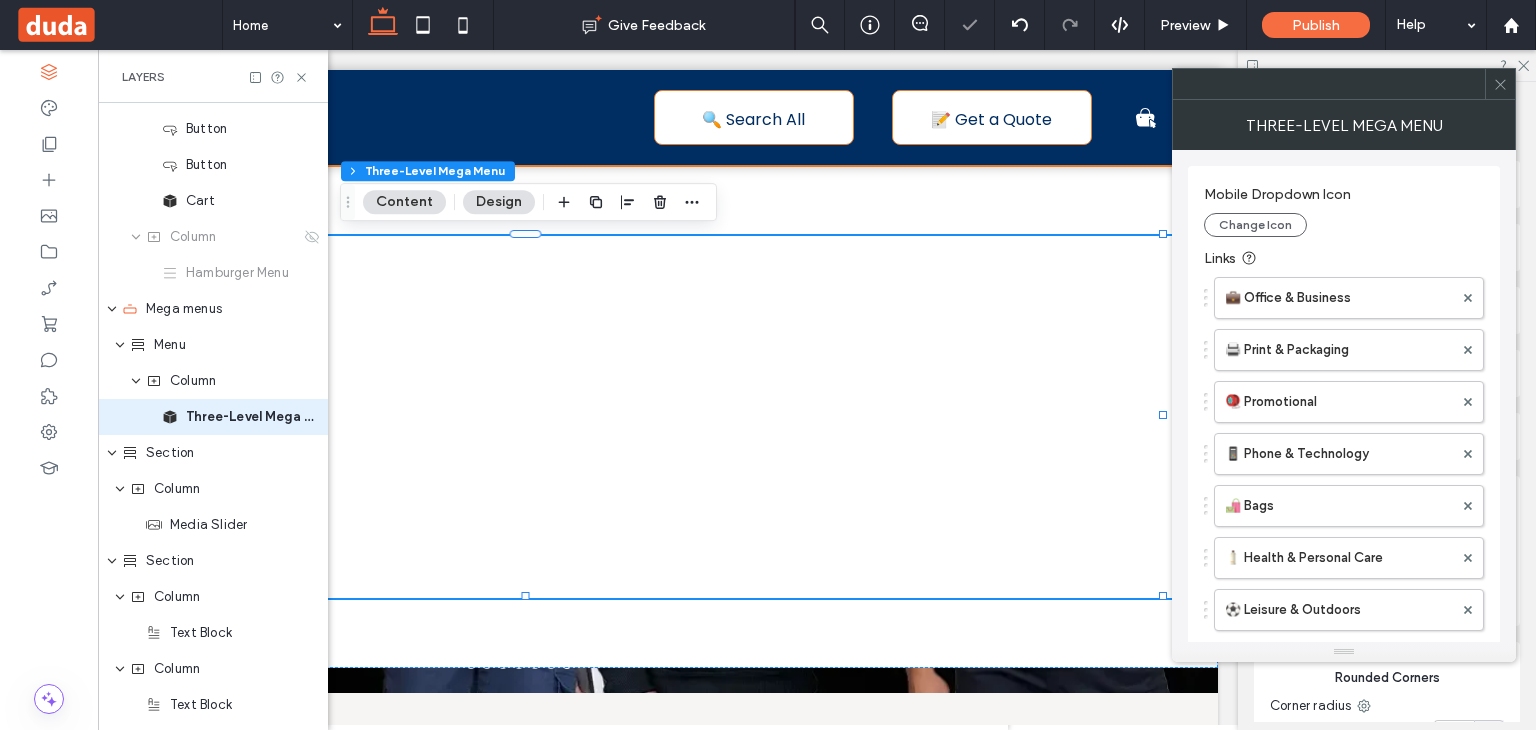 click 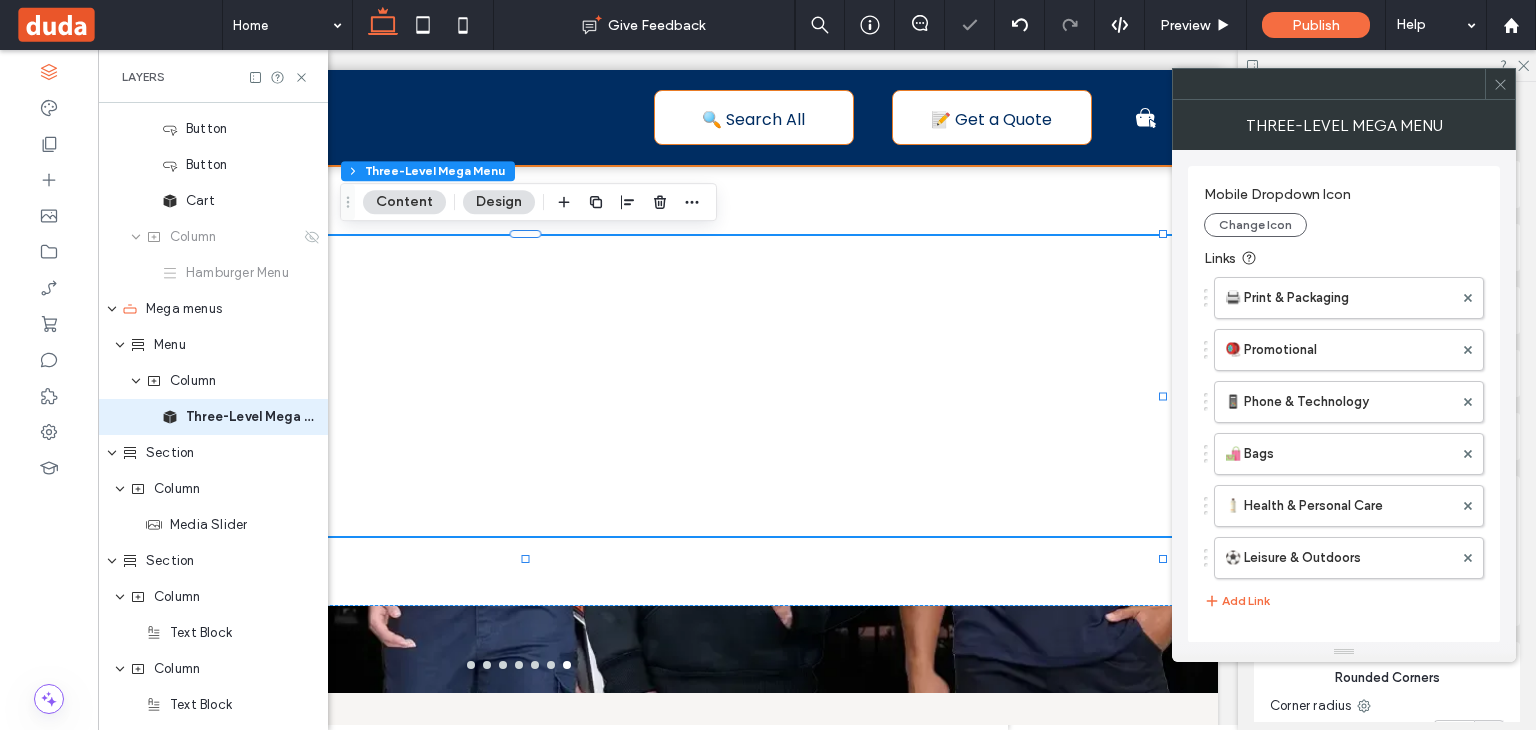 click 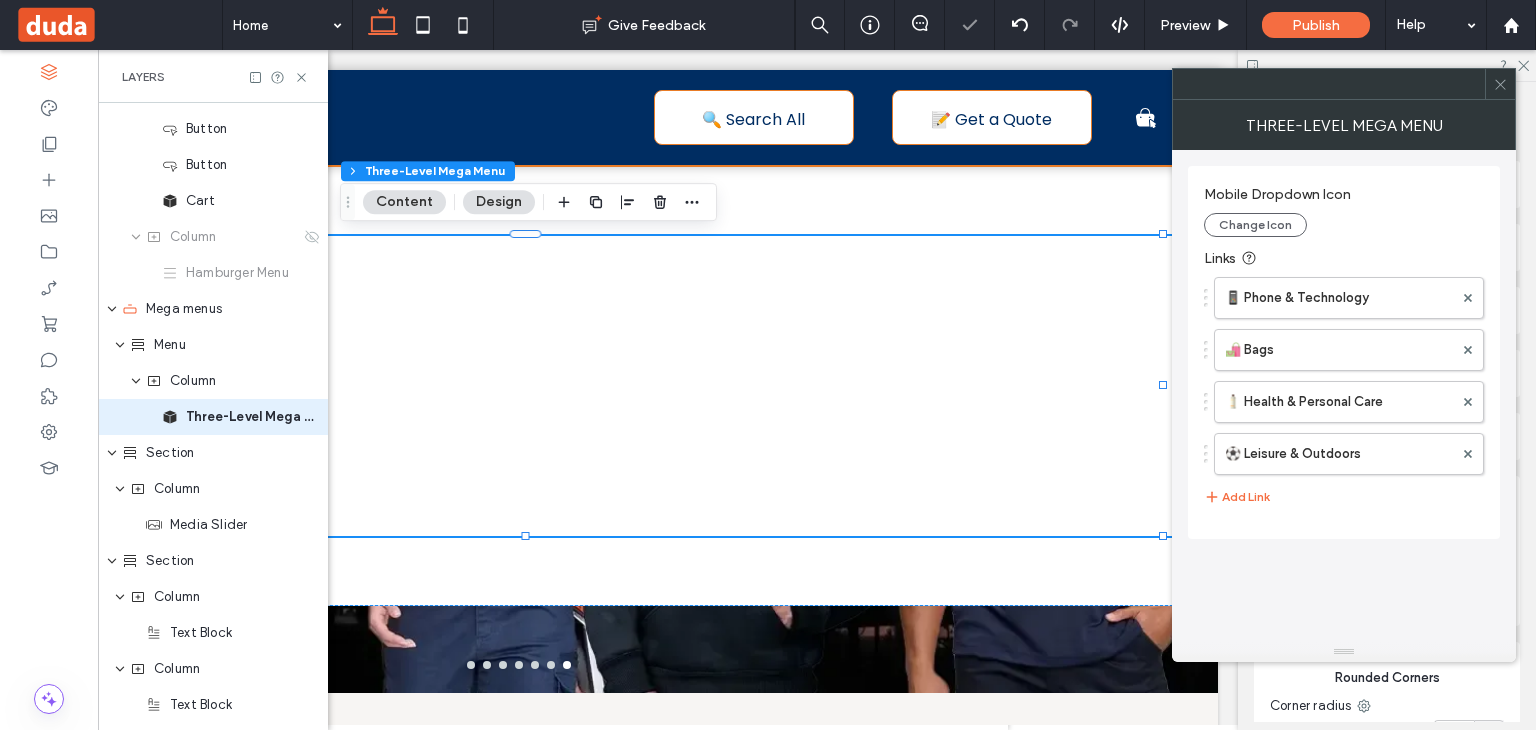 click 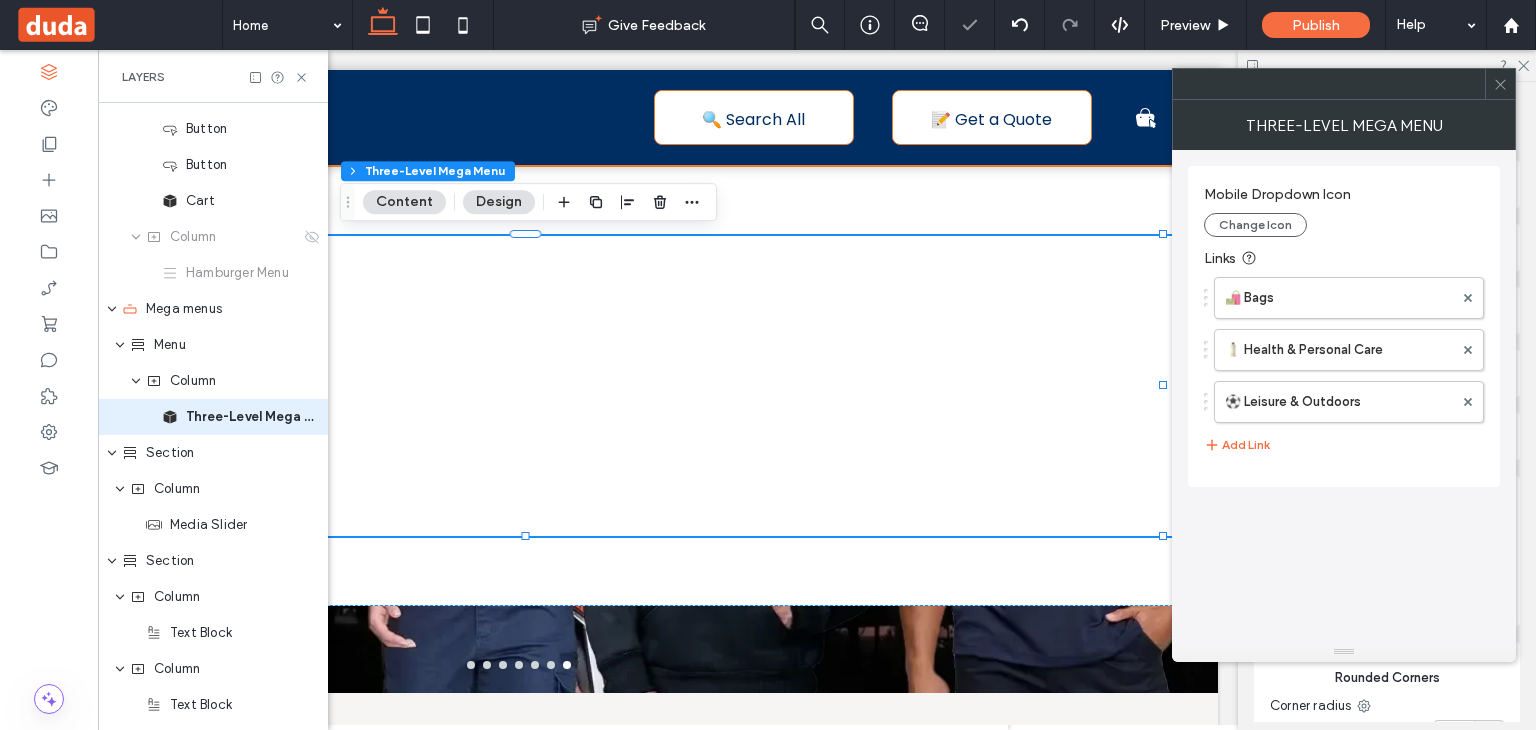 click 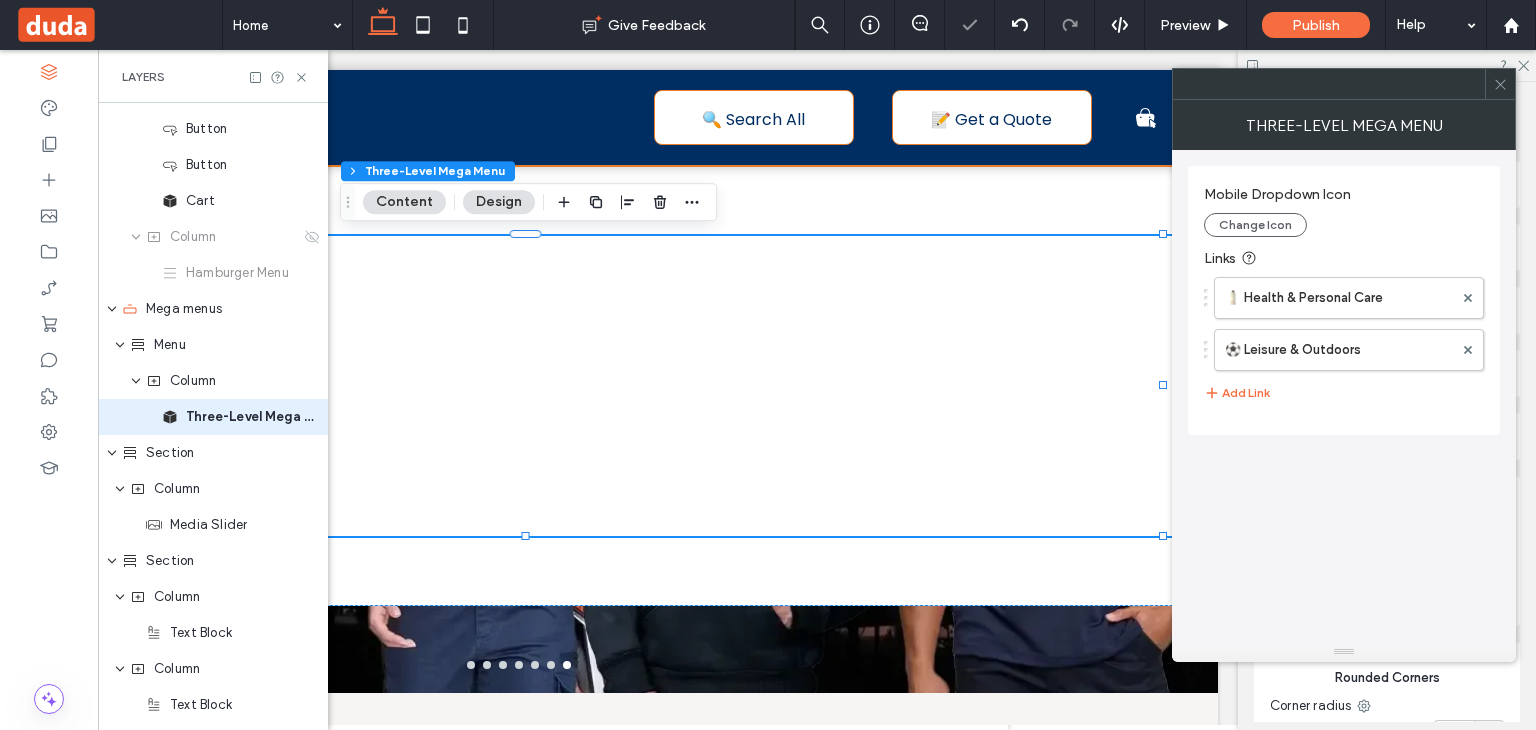 click 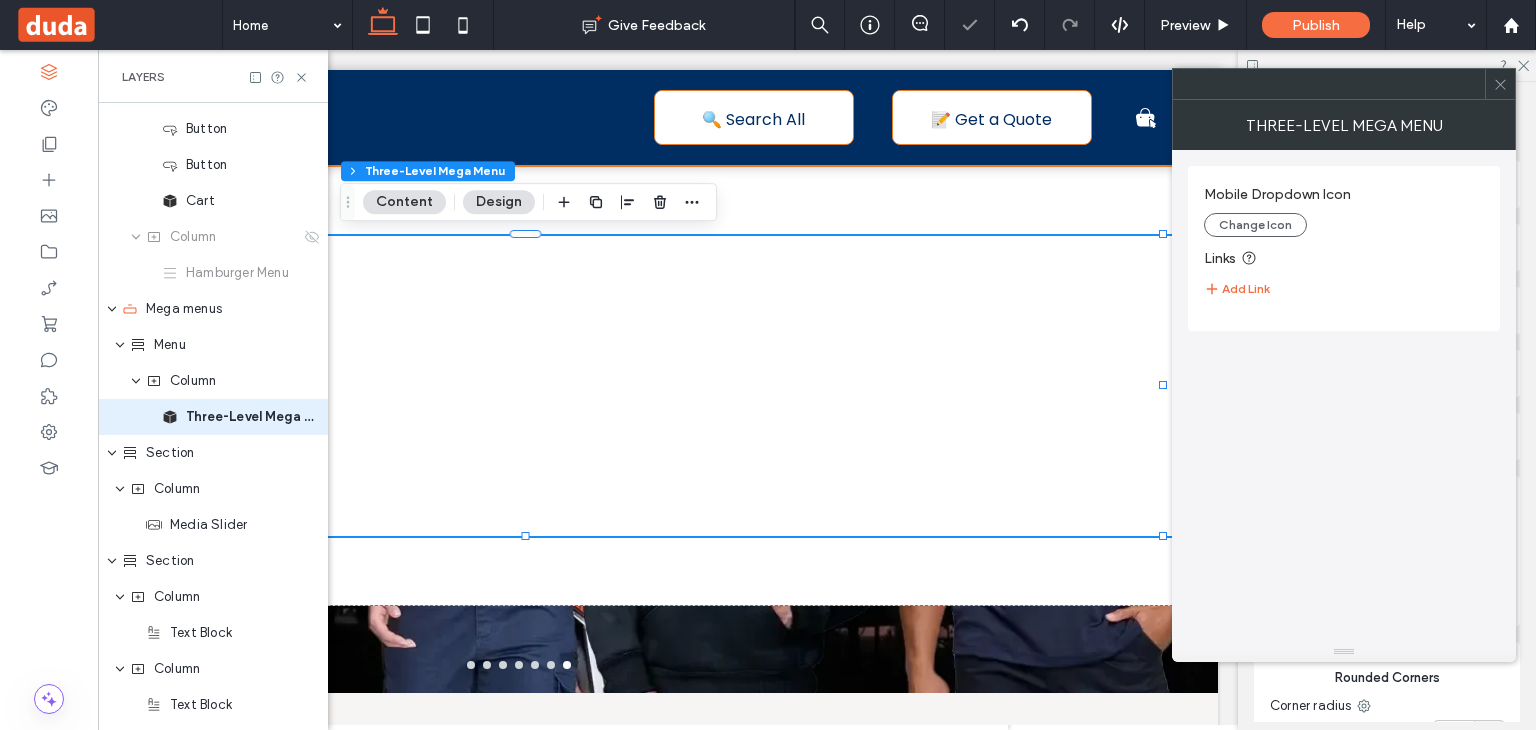 click on "Mobile Dropdown Icon Change Icon Links Add Link" at bounding box center [1344, 396] 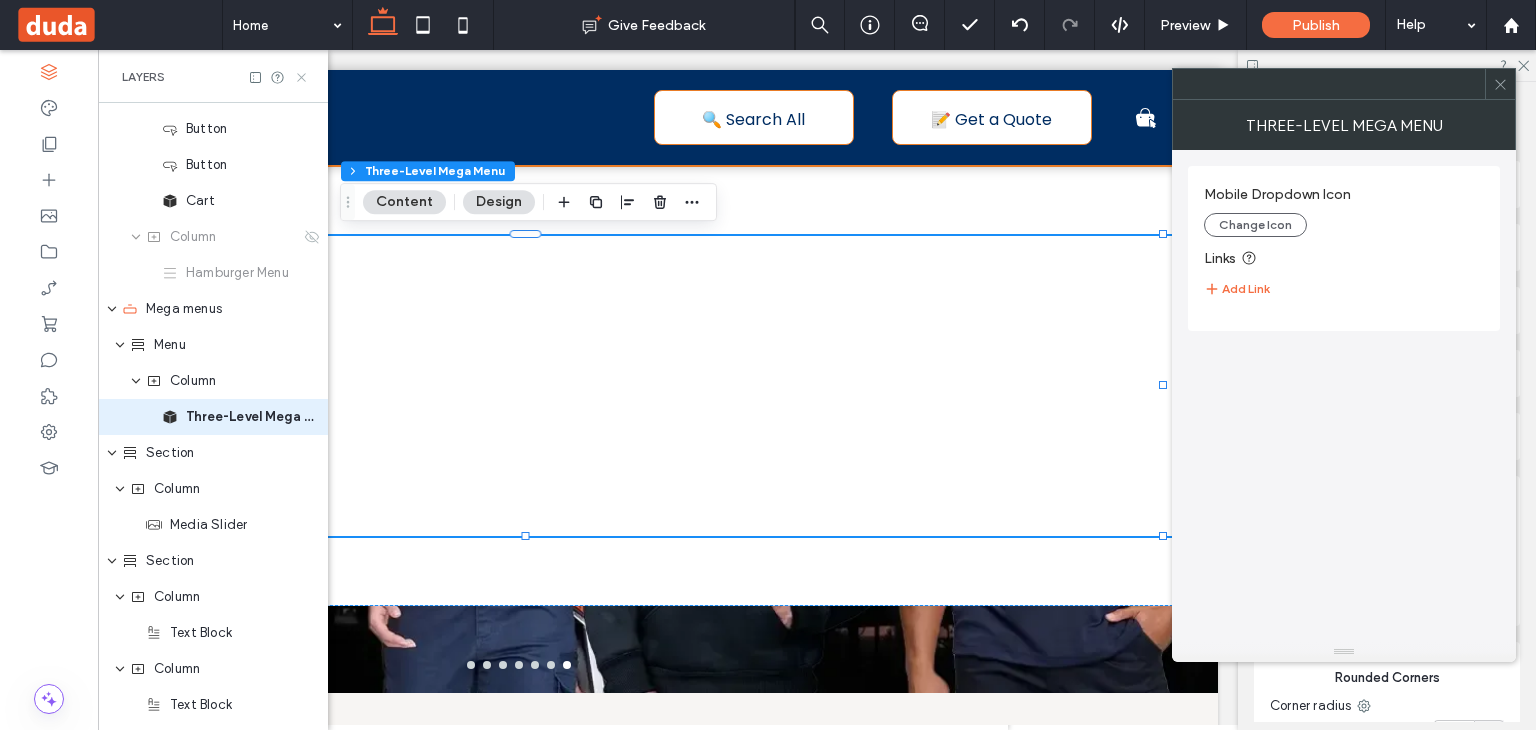click 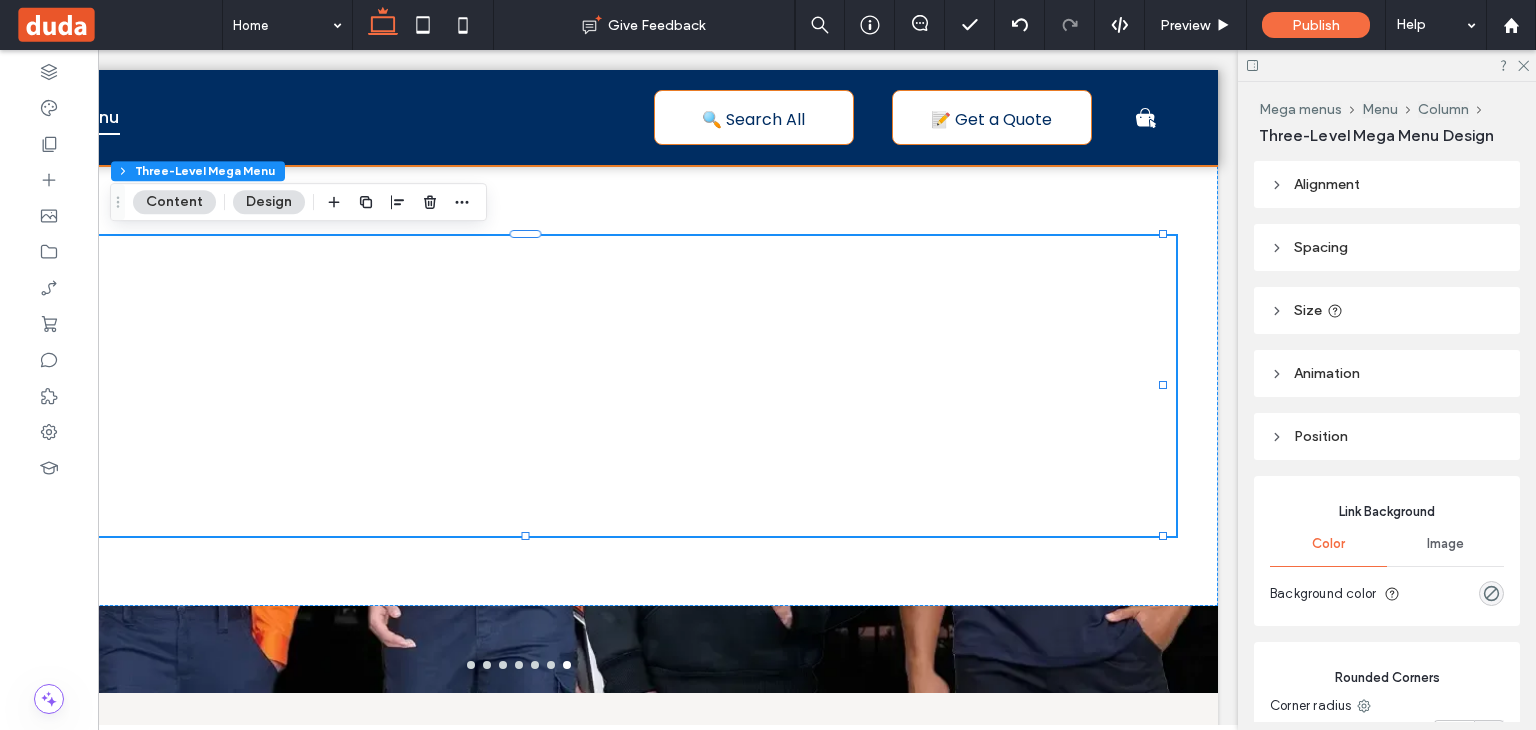 scroll, scrollTop: 0, scrollLeft: 297, axis: horizontal 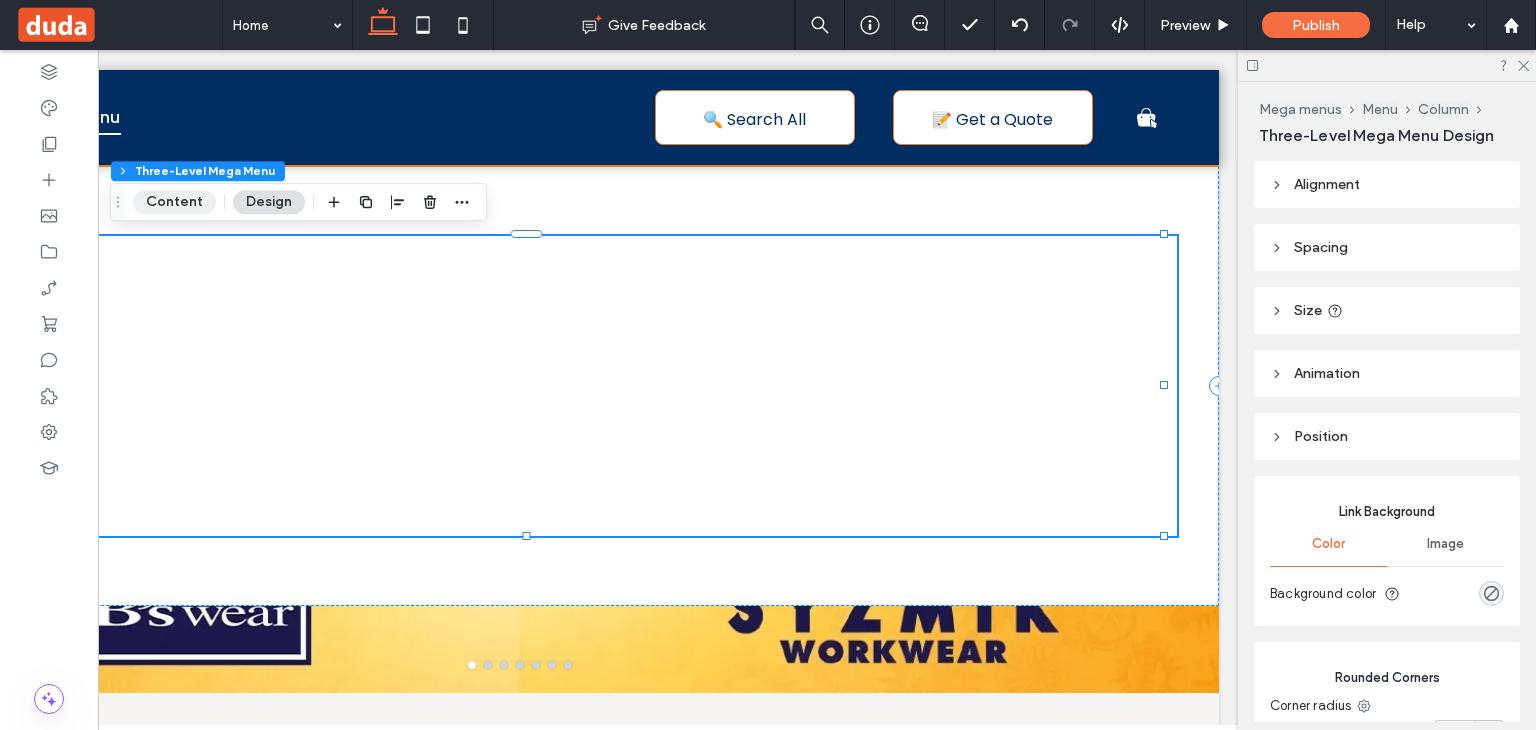 click on "Content" at bounding box center [174, 202] 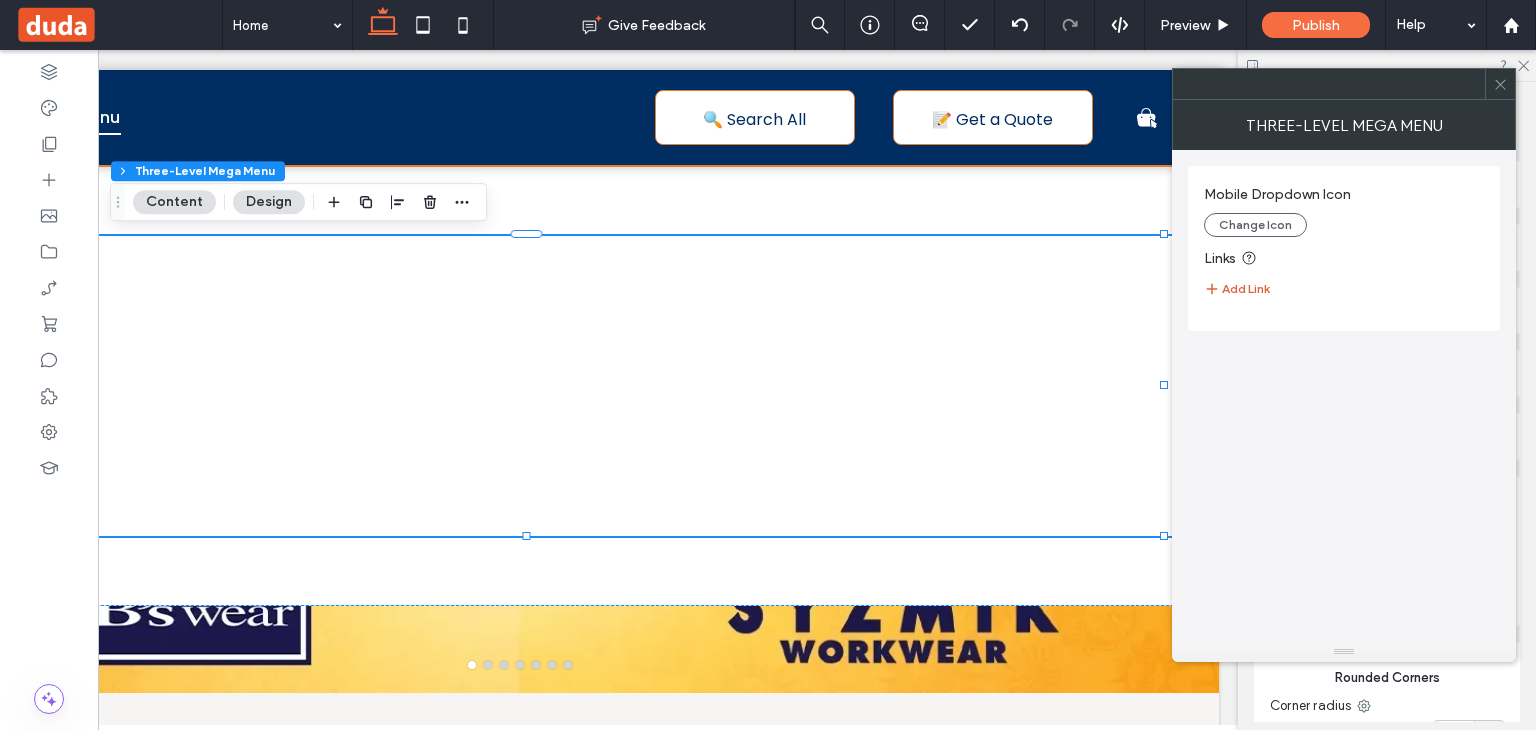 click on "Add Link" at bounding box center [1237, 289] 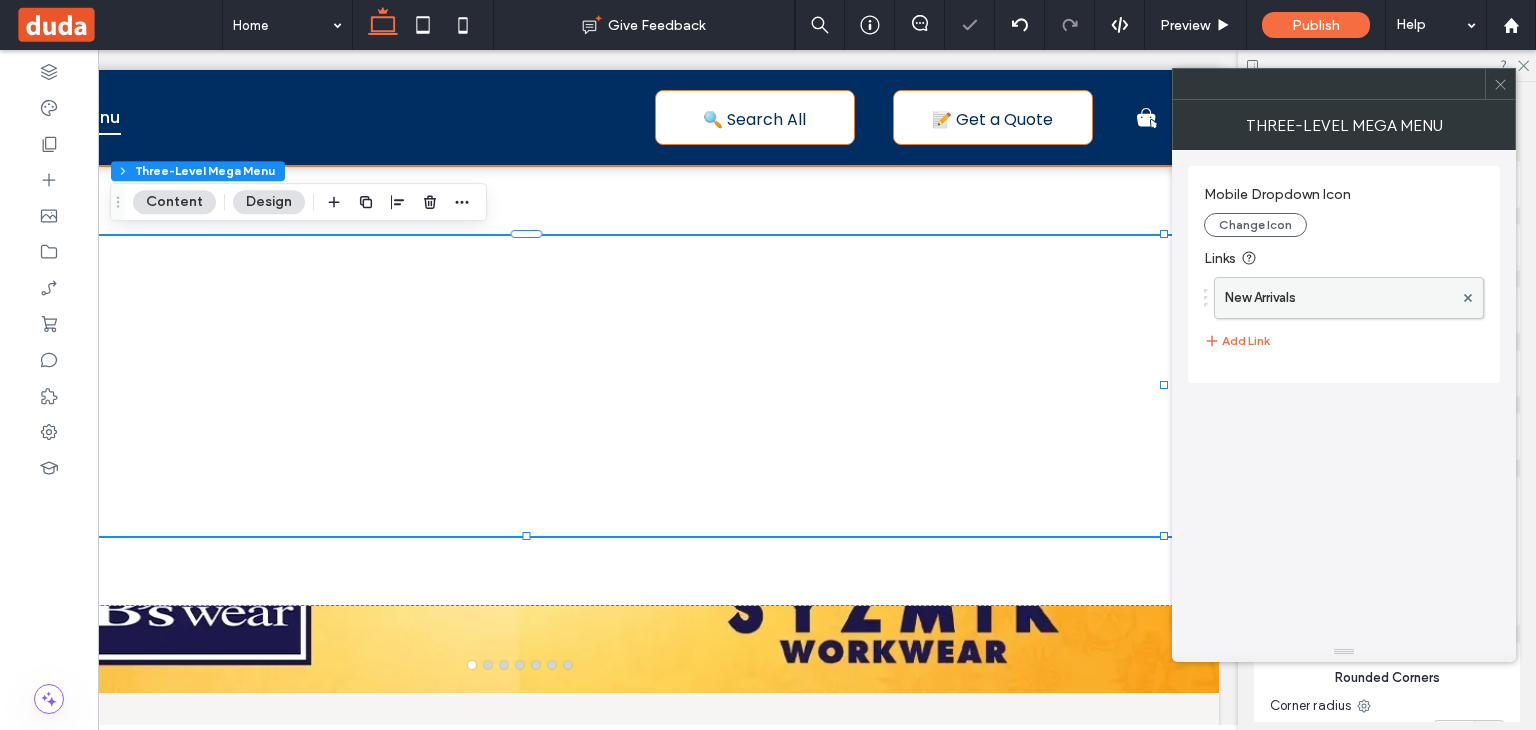 click on "New Arrivals" at bounding box center [1339, 298] 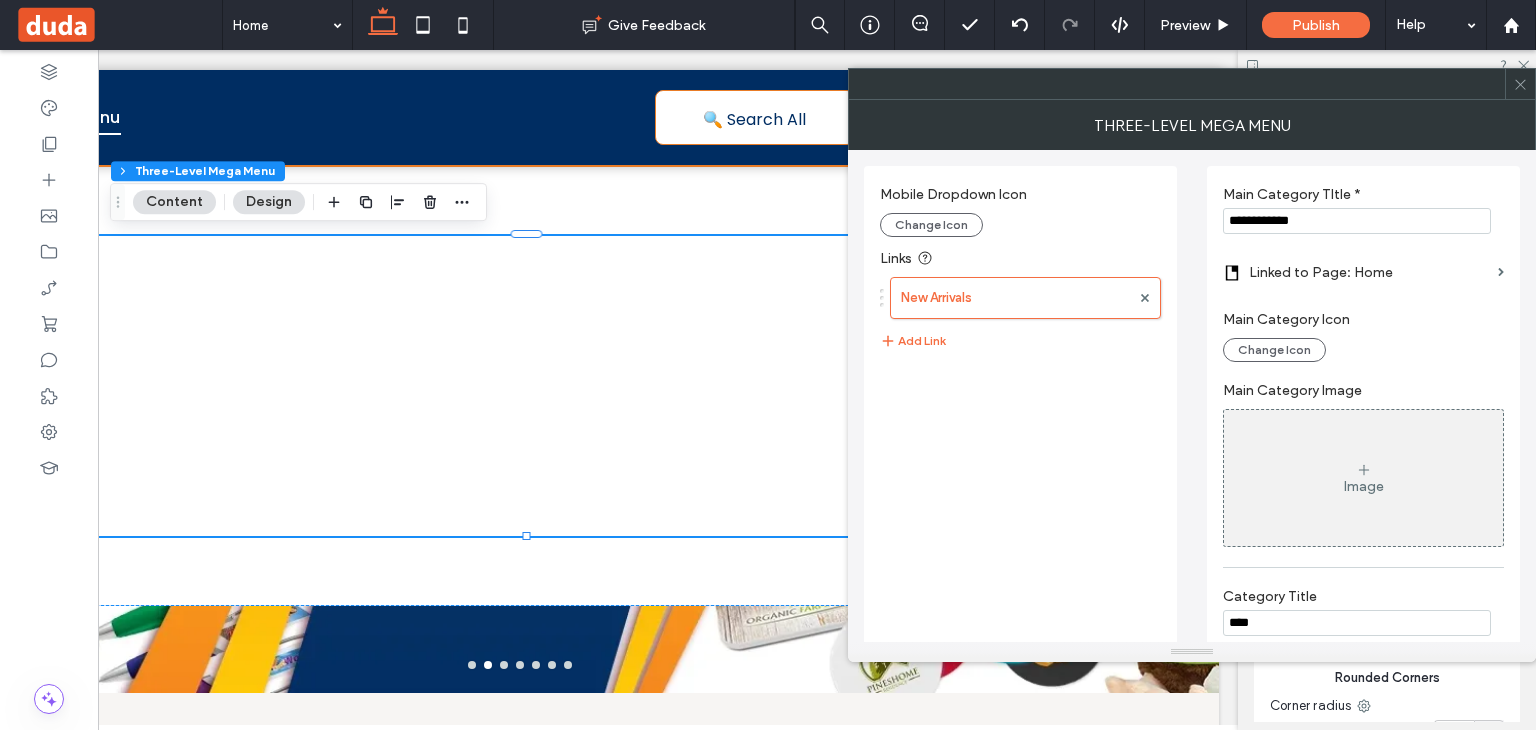 drag, startPoint x: 1350, startPoint y: 226, endPoint x: 1198, endPoint y: 223, distance: 152.0296 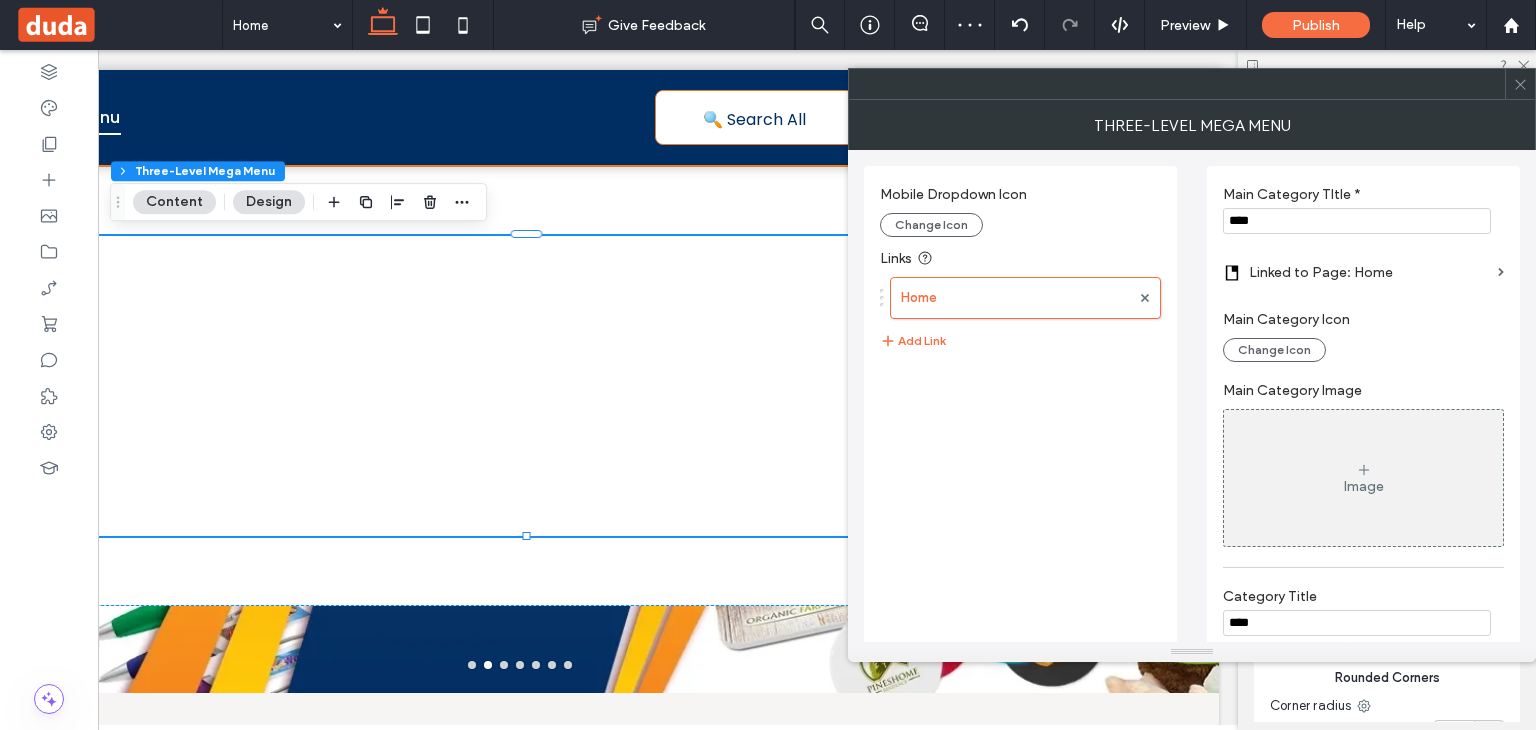 type on "****" 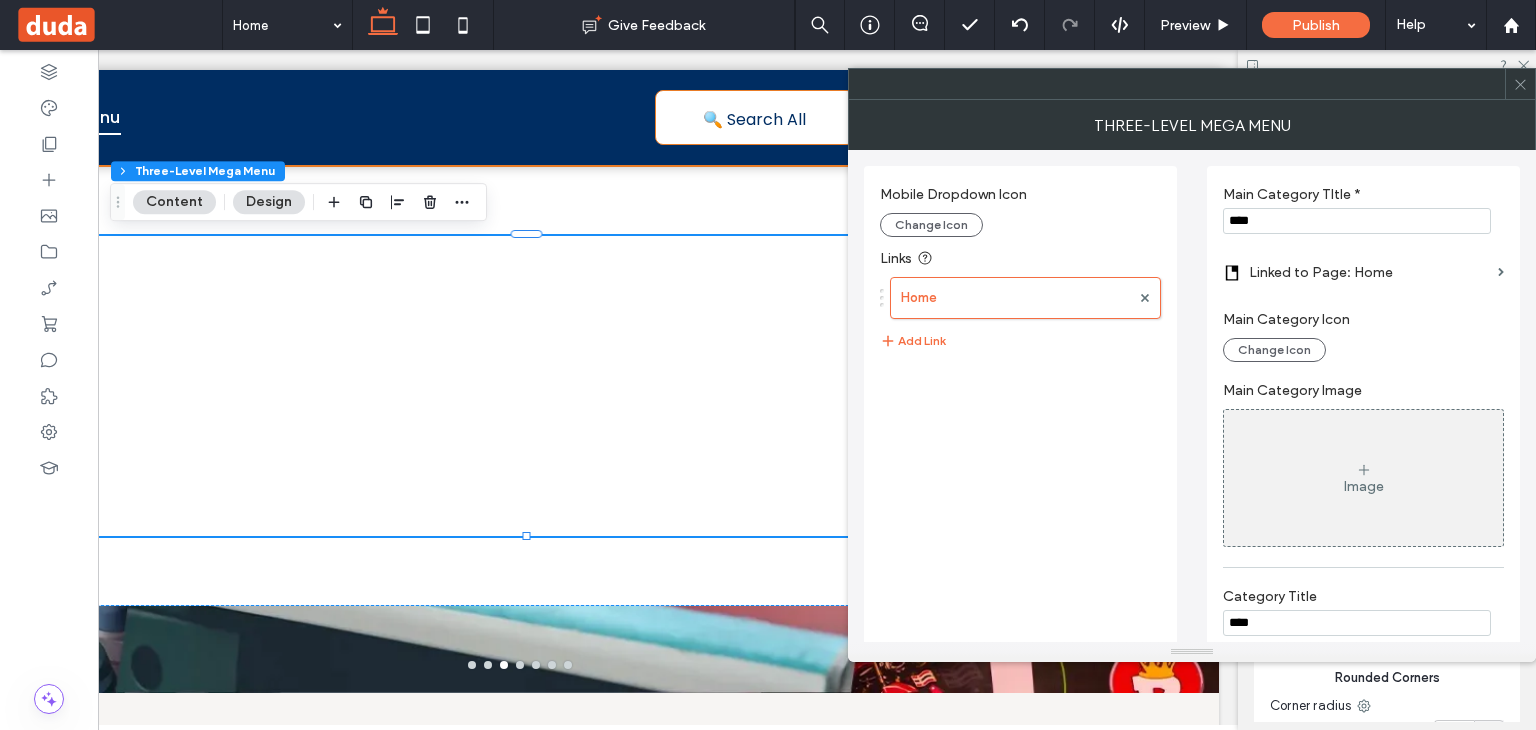 click 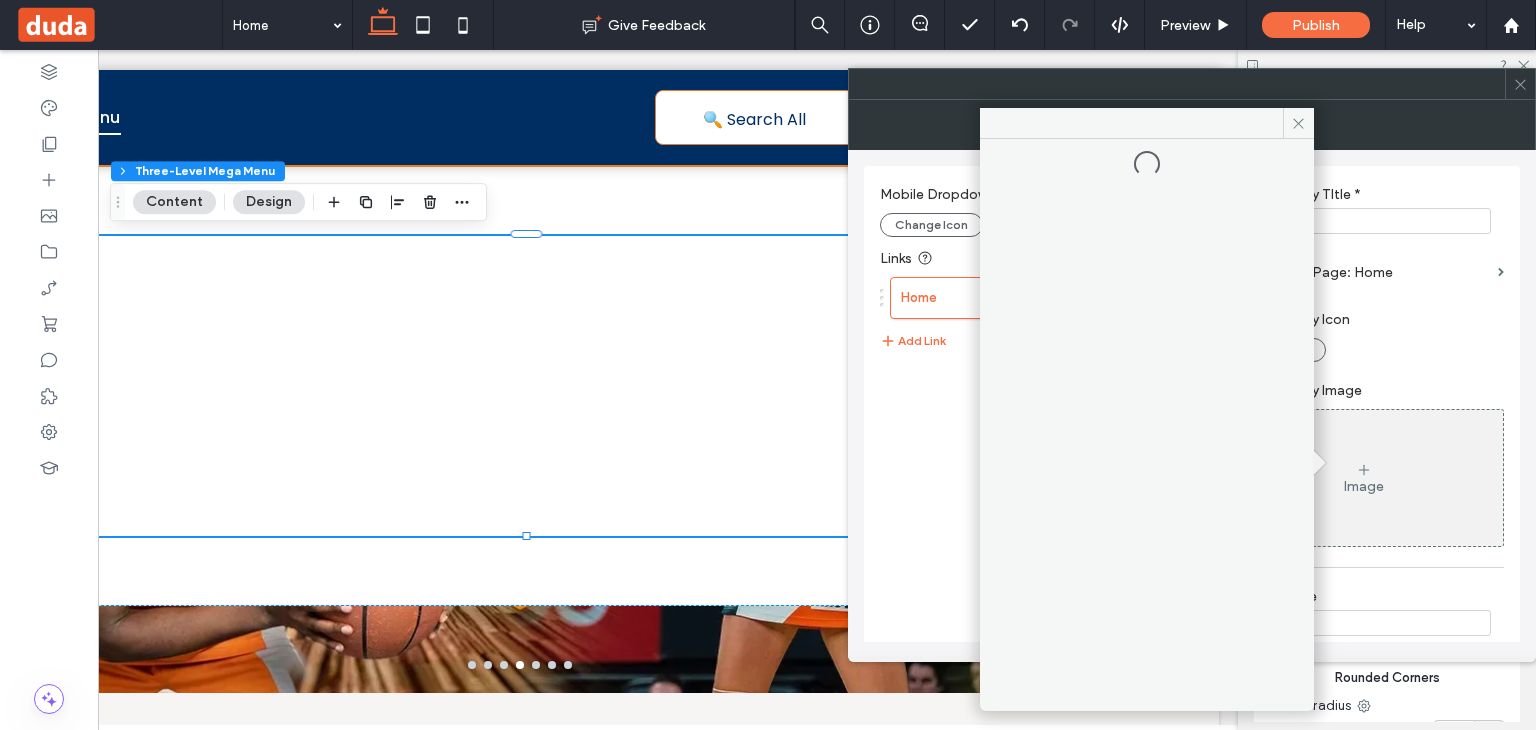 click on "Main Category Image Image" at bounding box center (1363, 459) 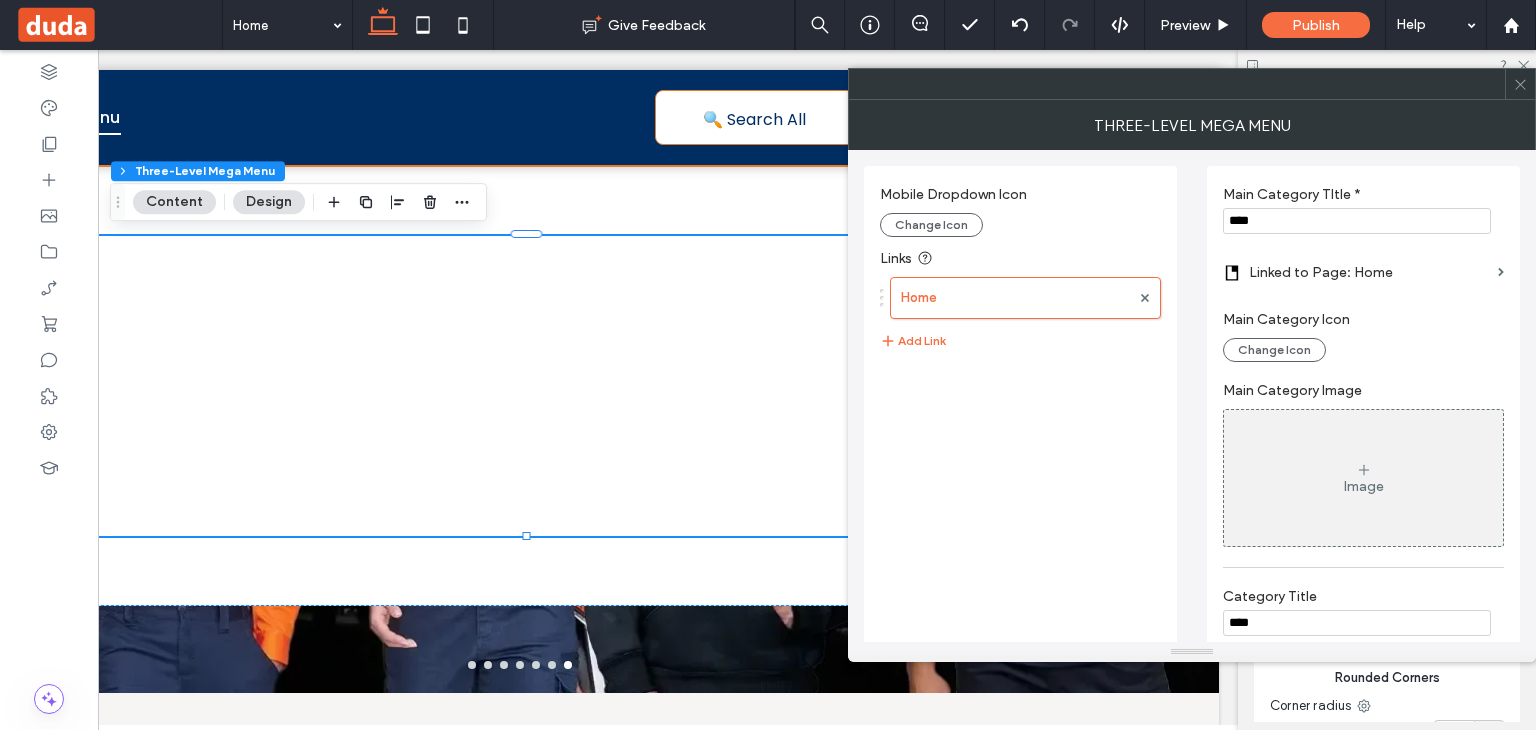 click 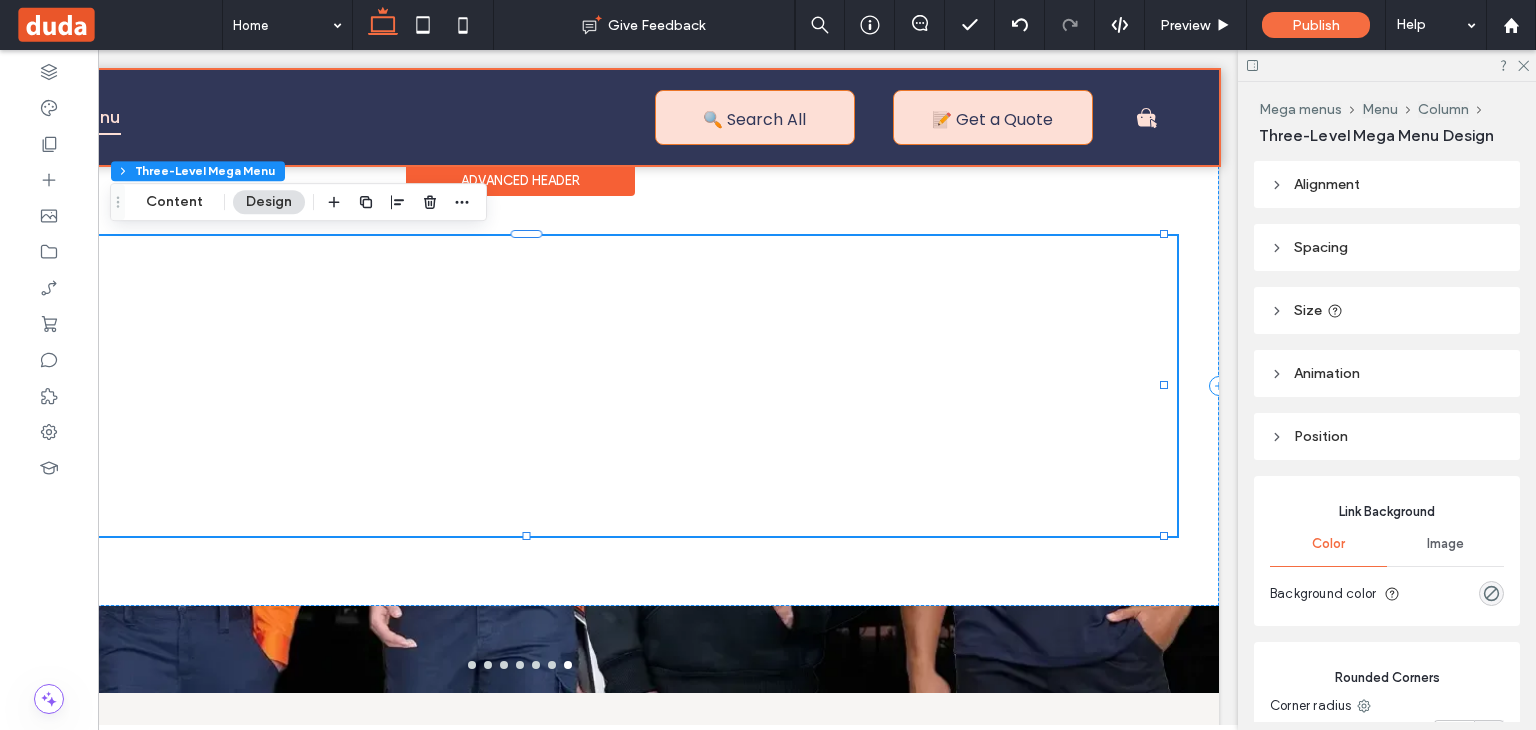 click at bounding box center (520, 117) 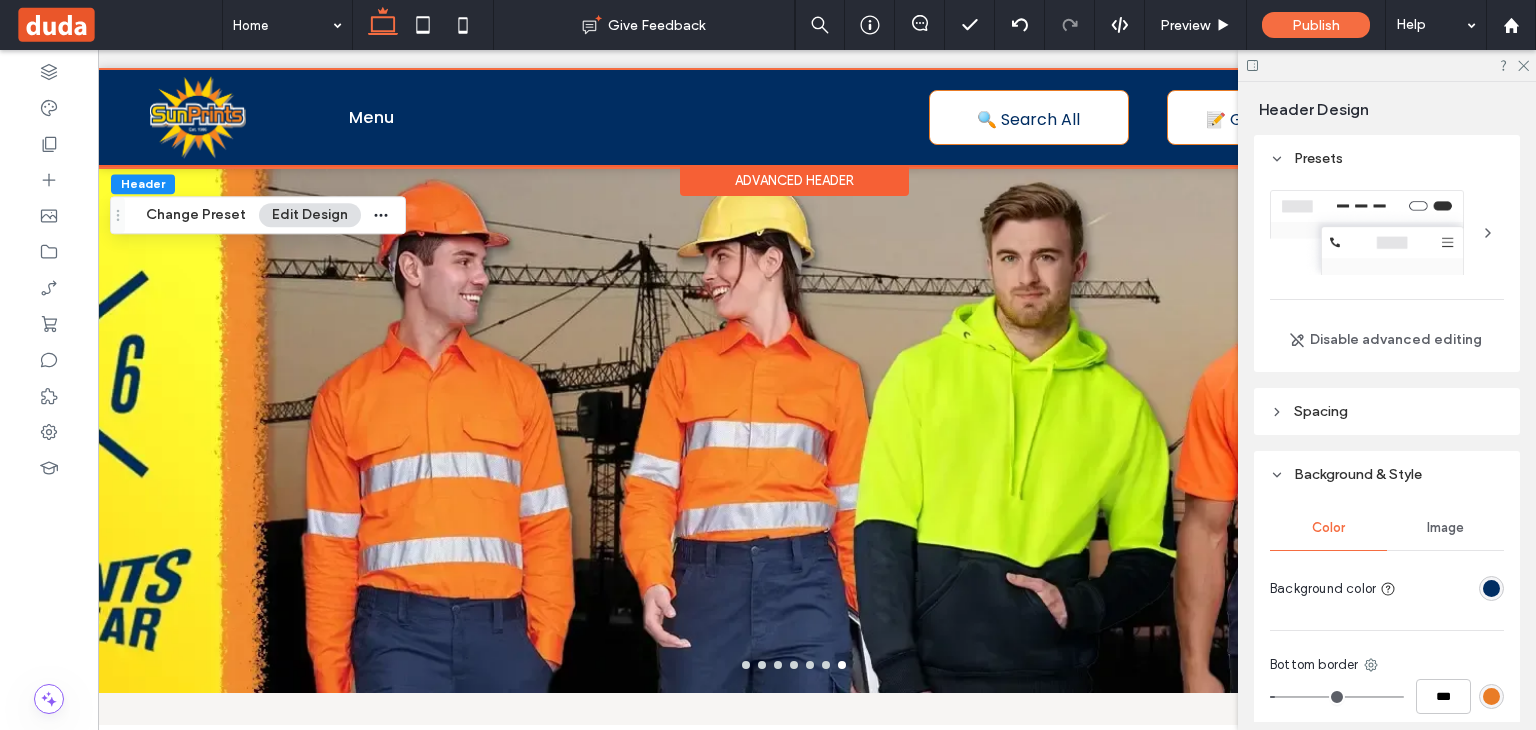 scroll, scrollTop: 0, scrollLeft: 0, axis: both 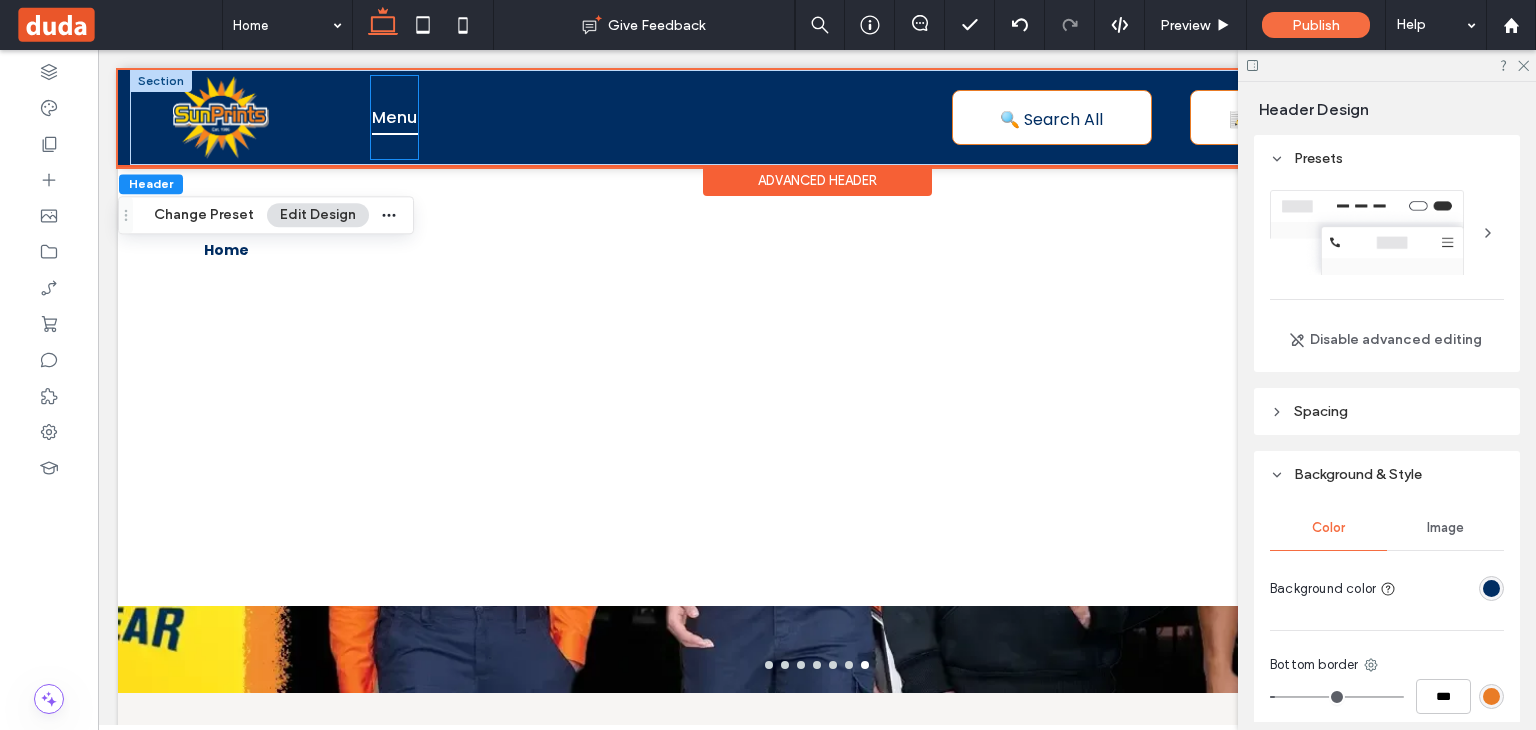 click on "Menu" at bounding box center [395, 117] 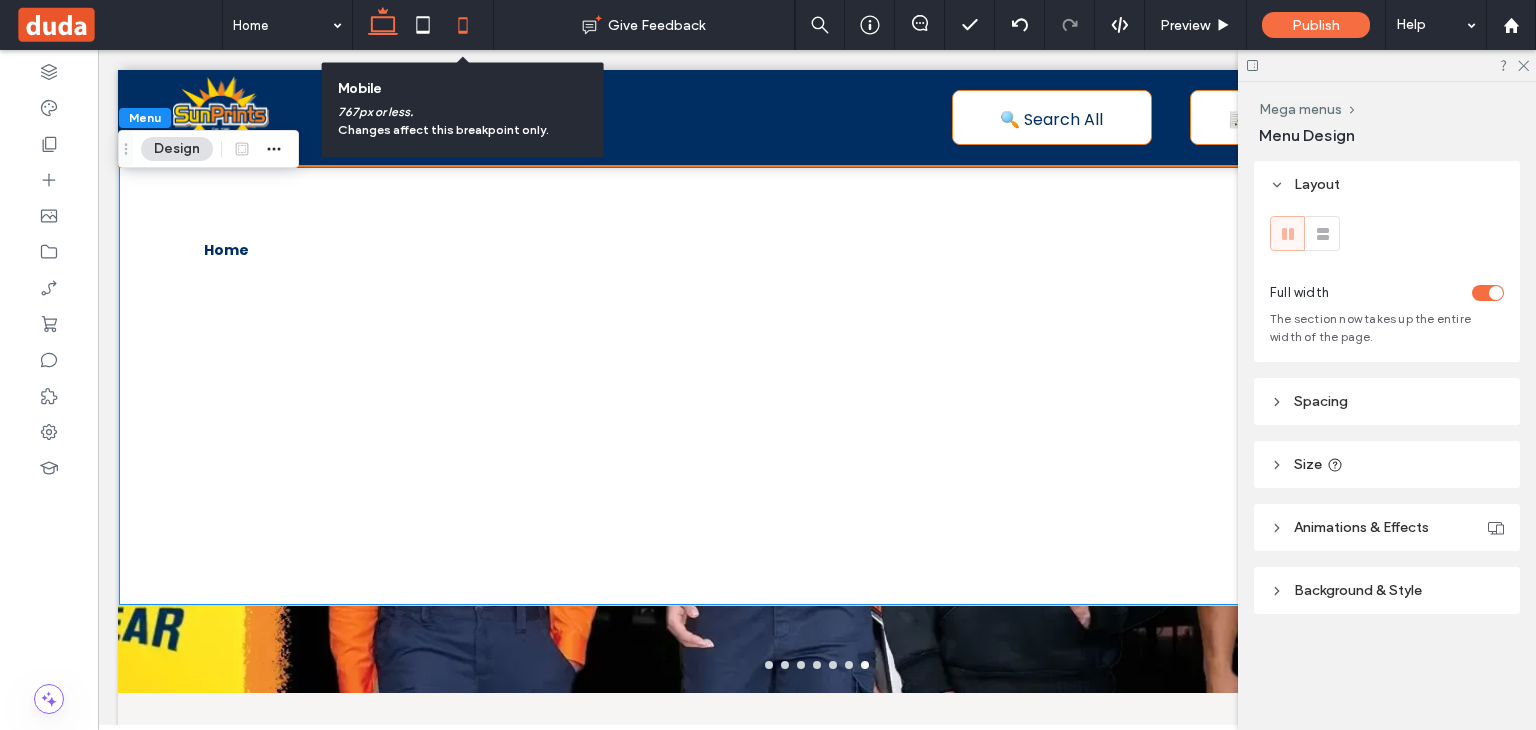 click 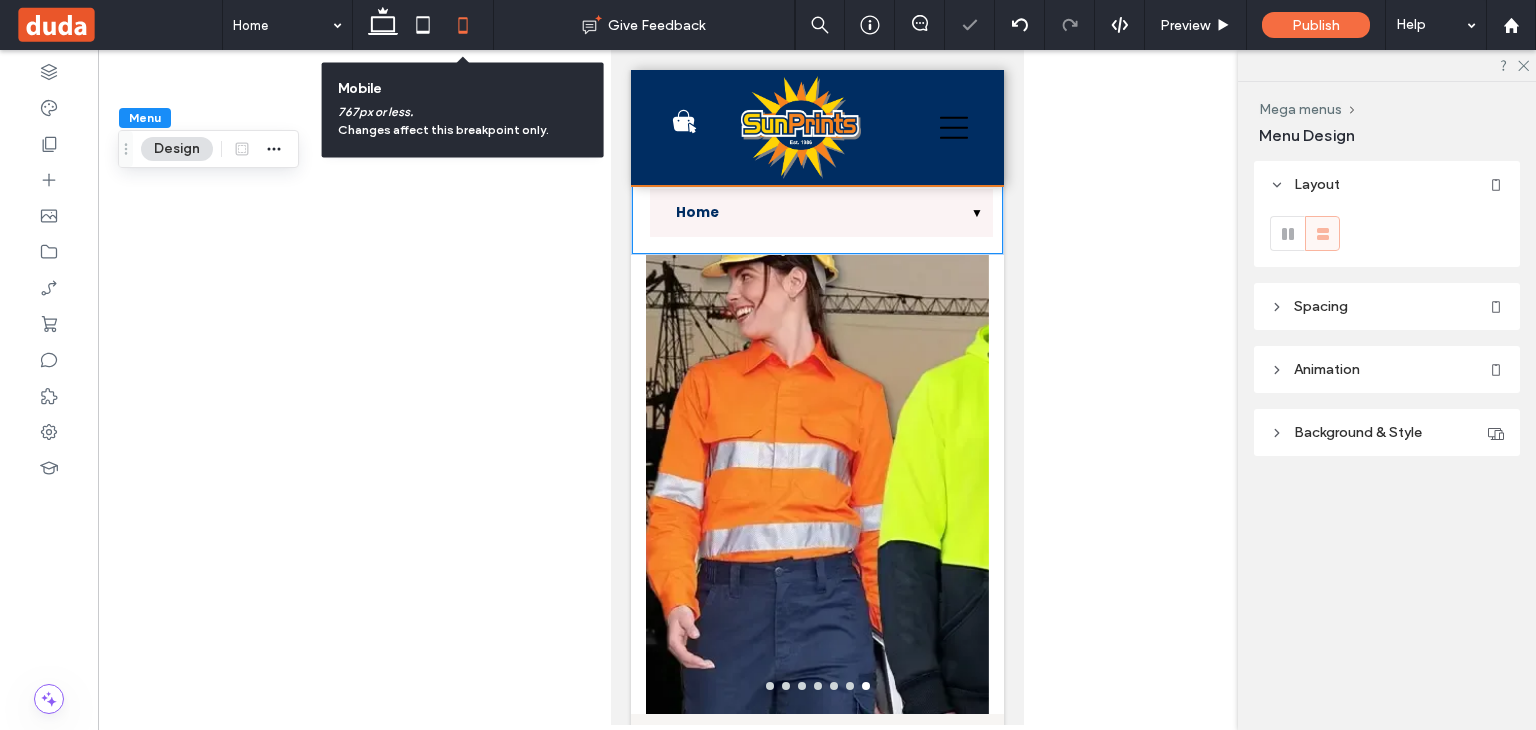 scroll, scrollTop: 2, scrollLeft: 0, axis: vertical 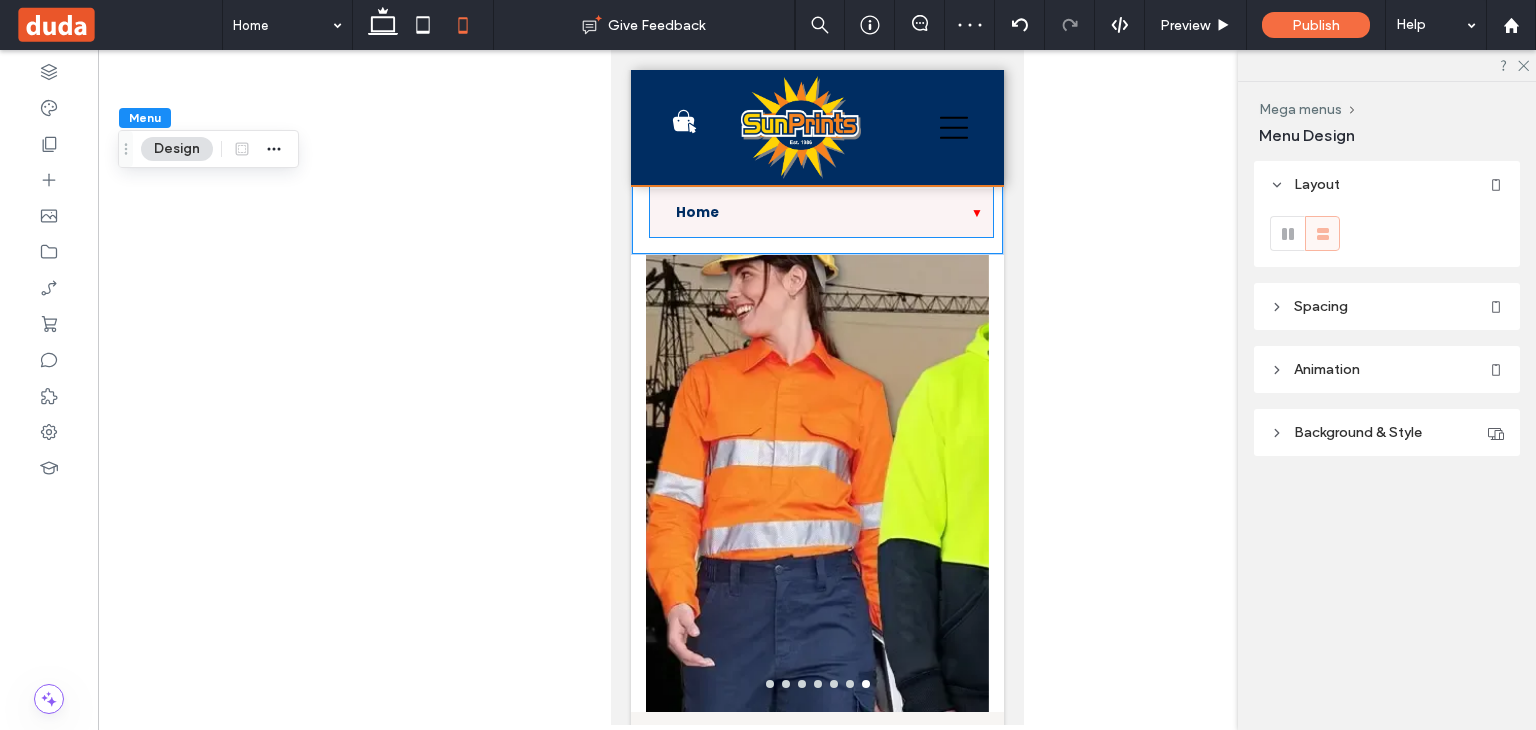 click on "Home ▼" at bounding box center (820, 213) 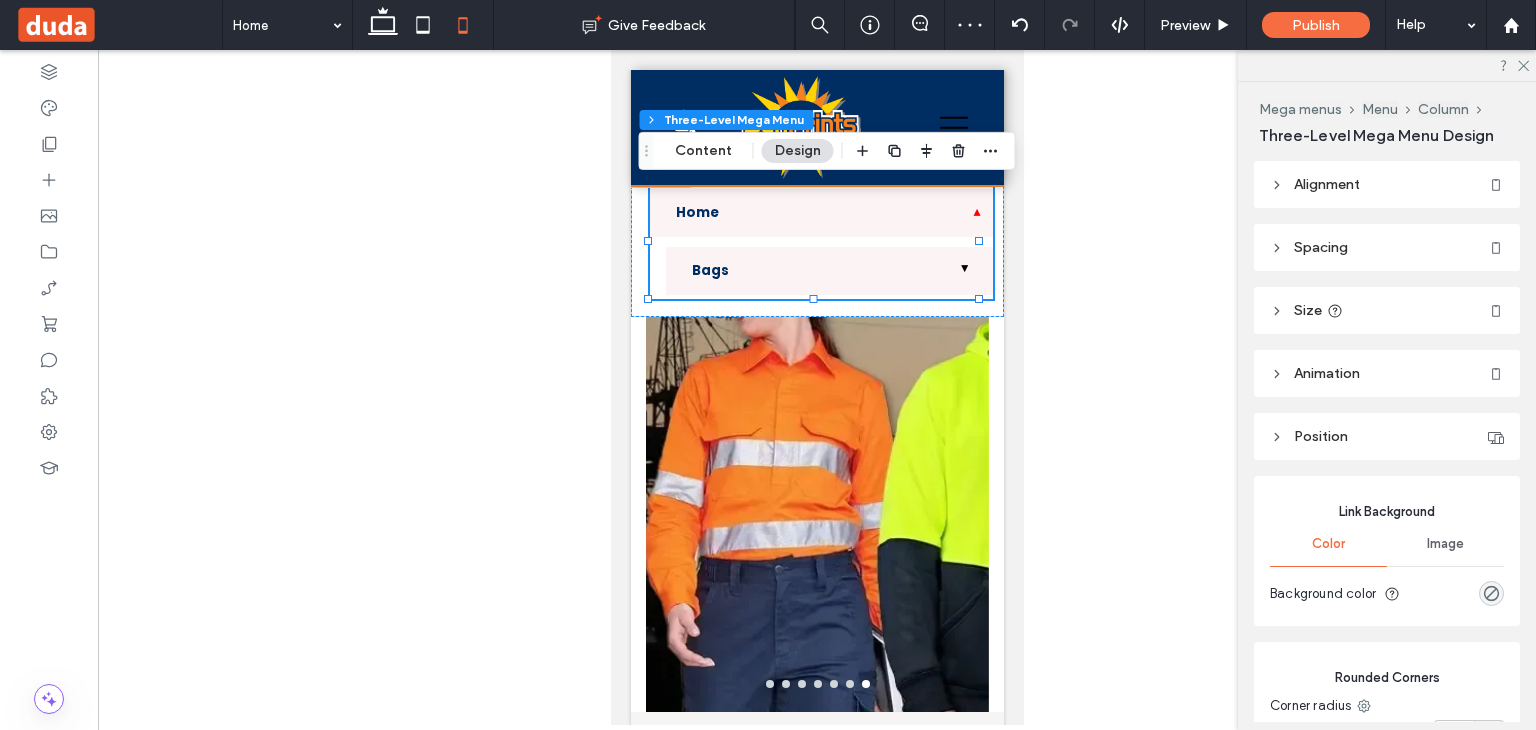 type on "*" 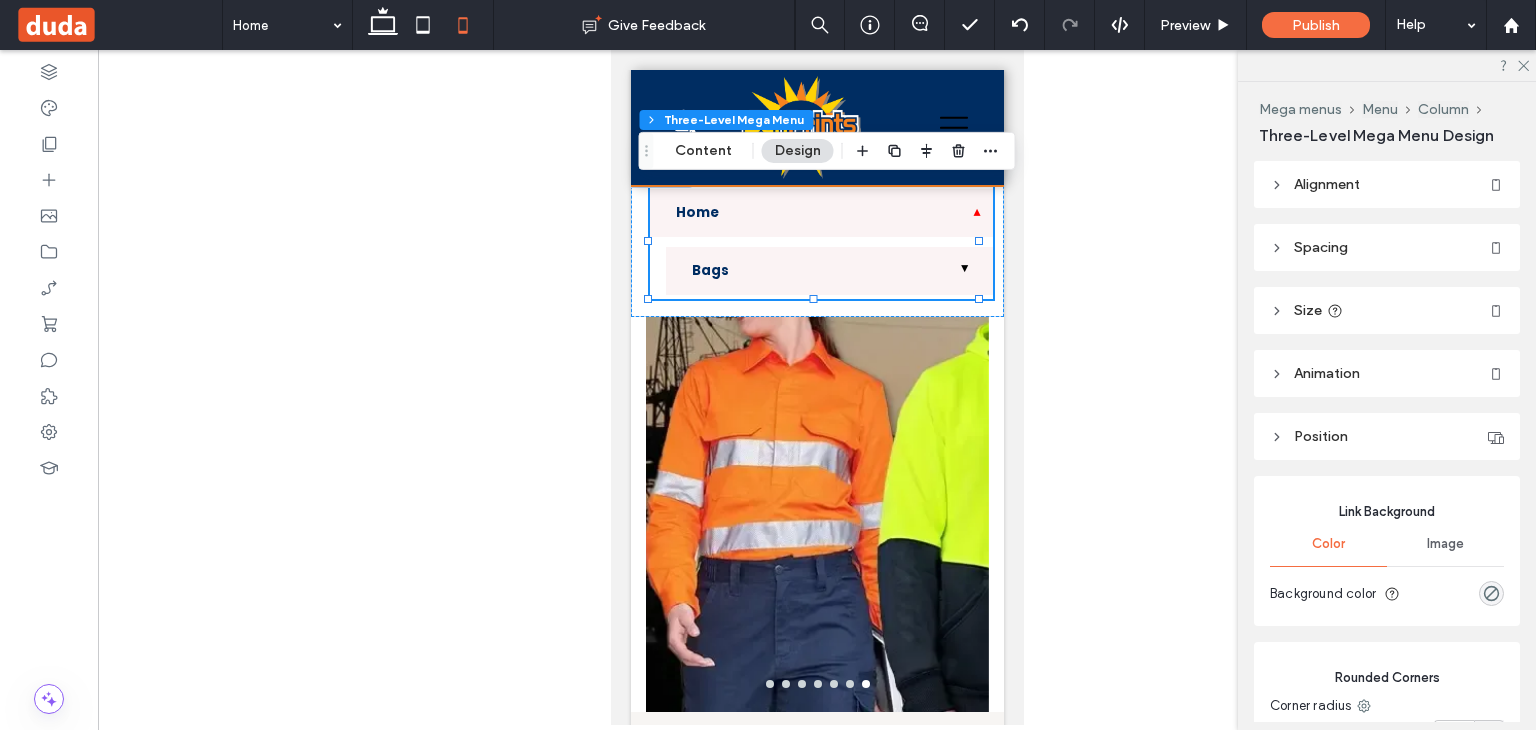 click on "Home ▼" at bounding box center (820, 213) 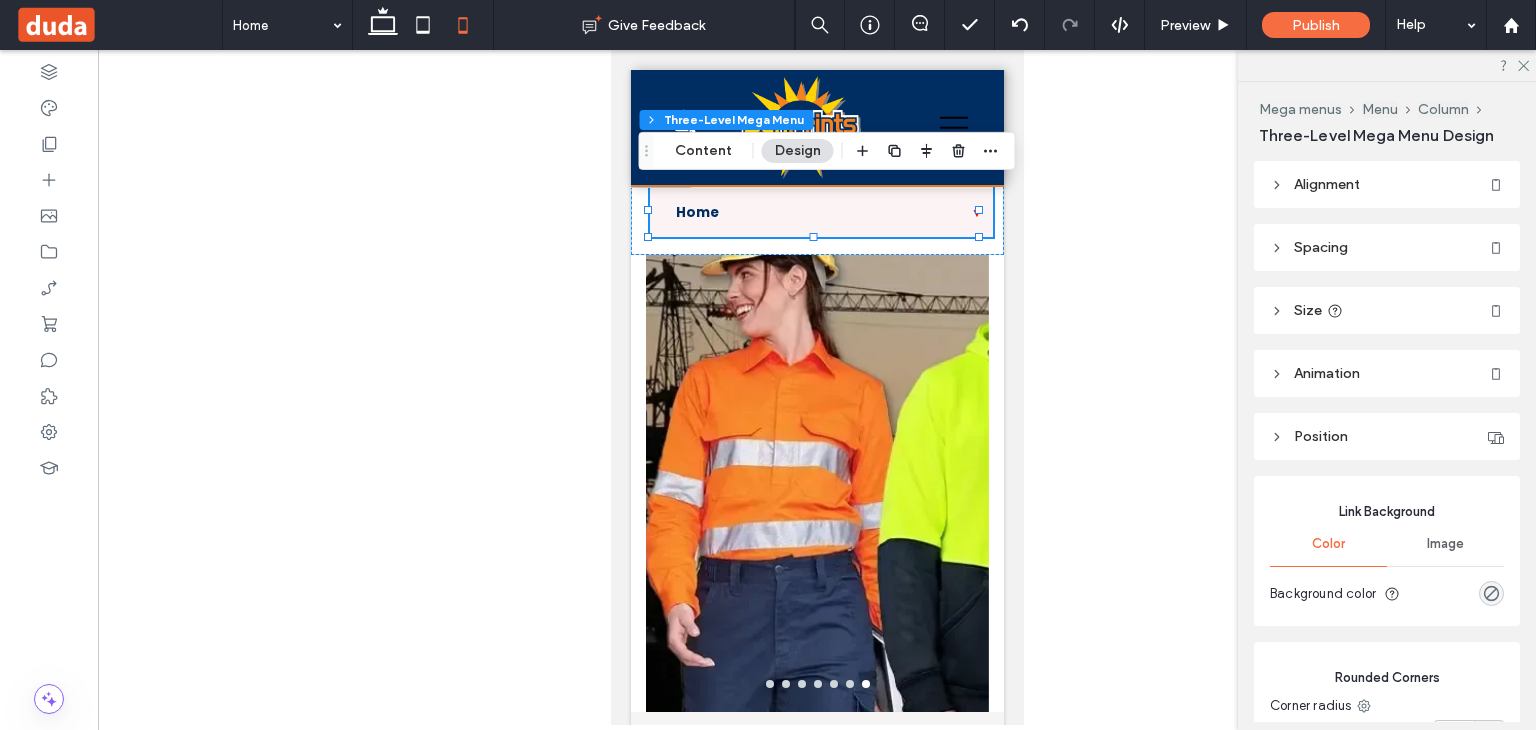 click on "Home ▼" at bounding box center [820, 213] 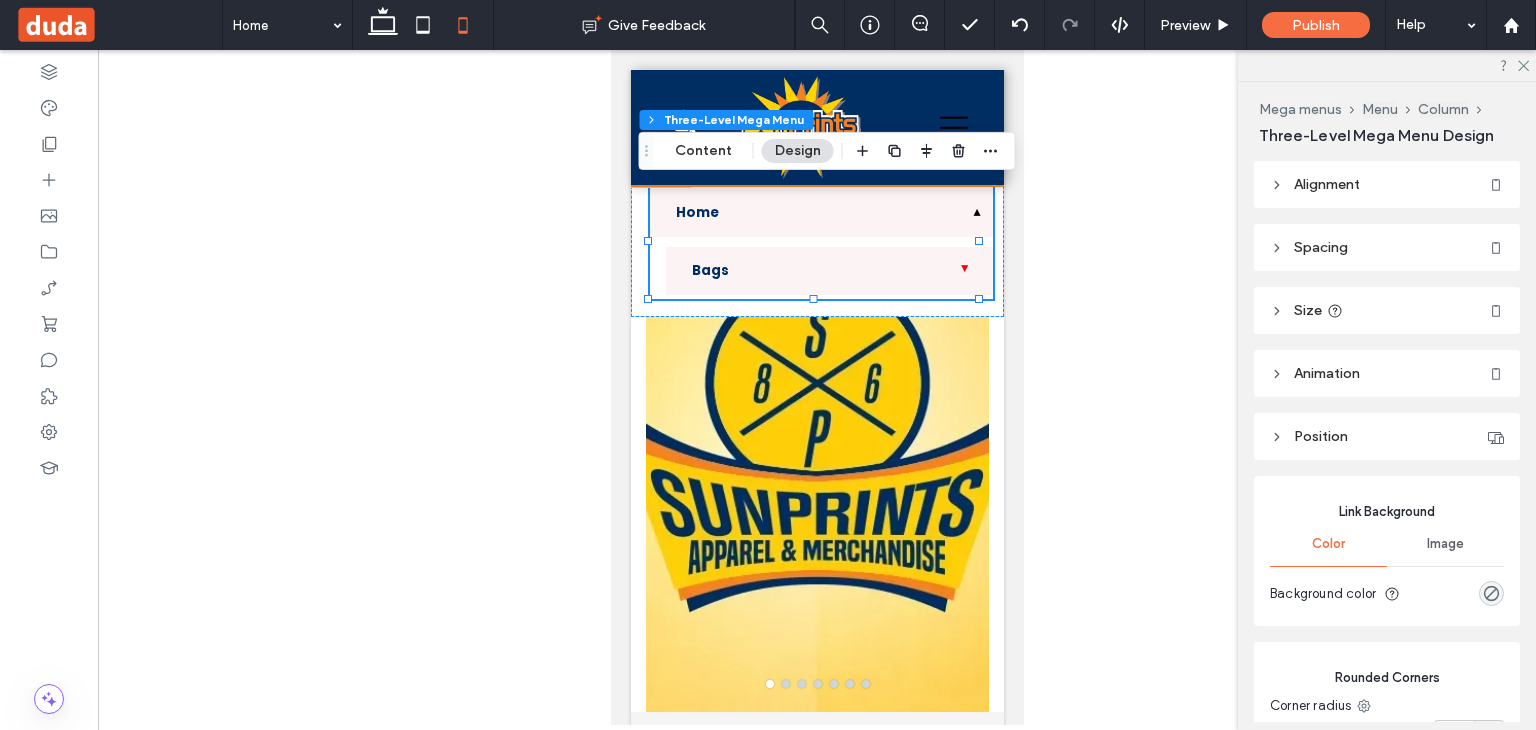 click on "Bags ▼" at bounding box center [828, 271] 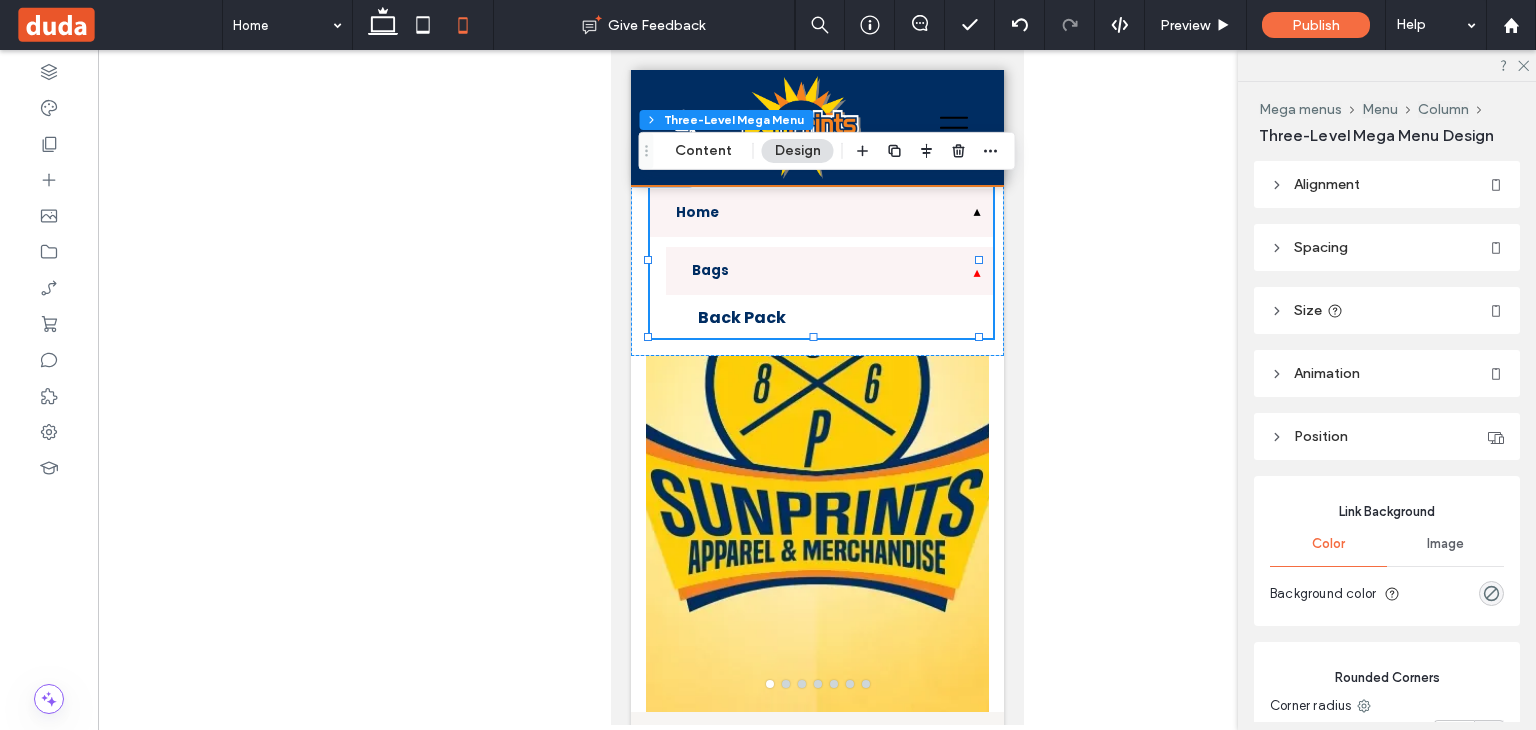 click on "Bags ▼" at bounding box center (828, 271) 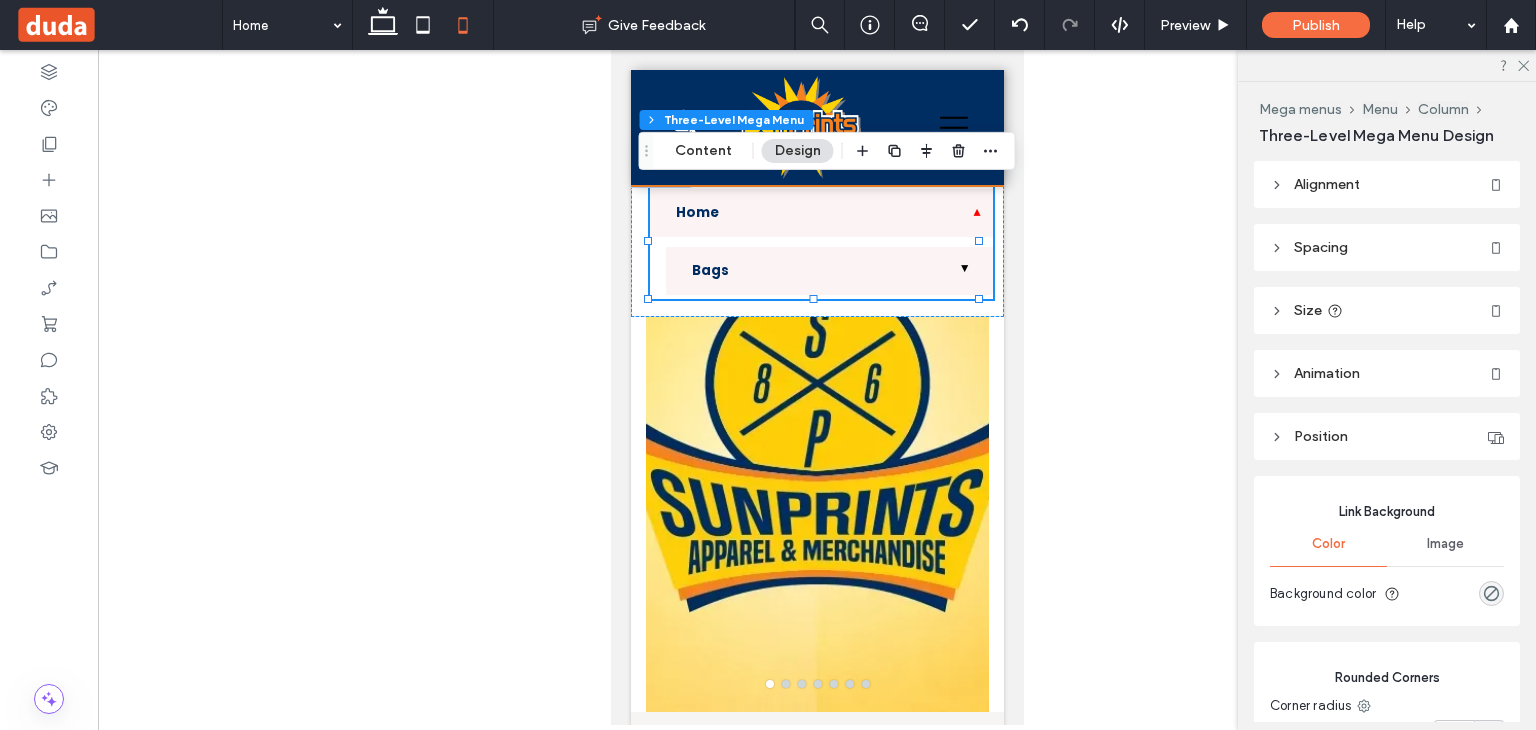 click on "Home ▼" at bounding box center [820, 213] 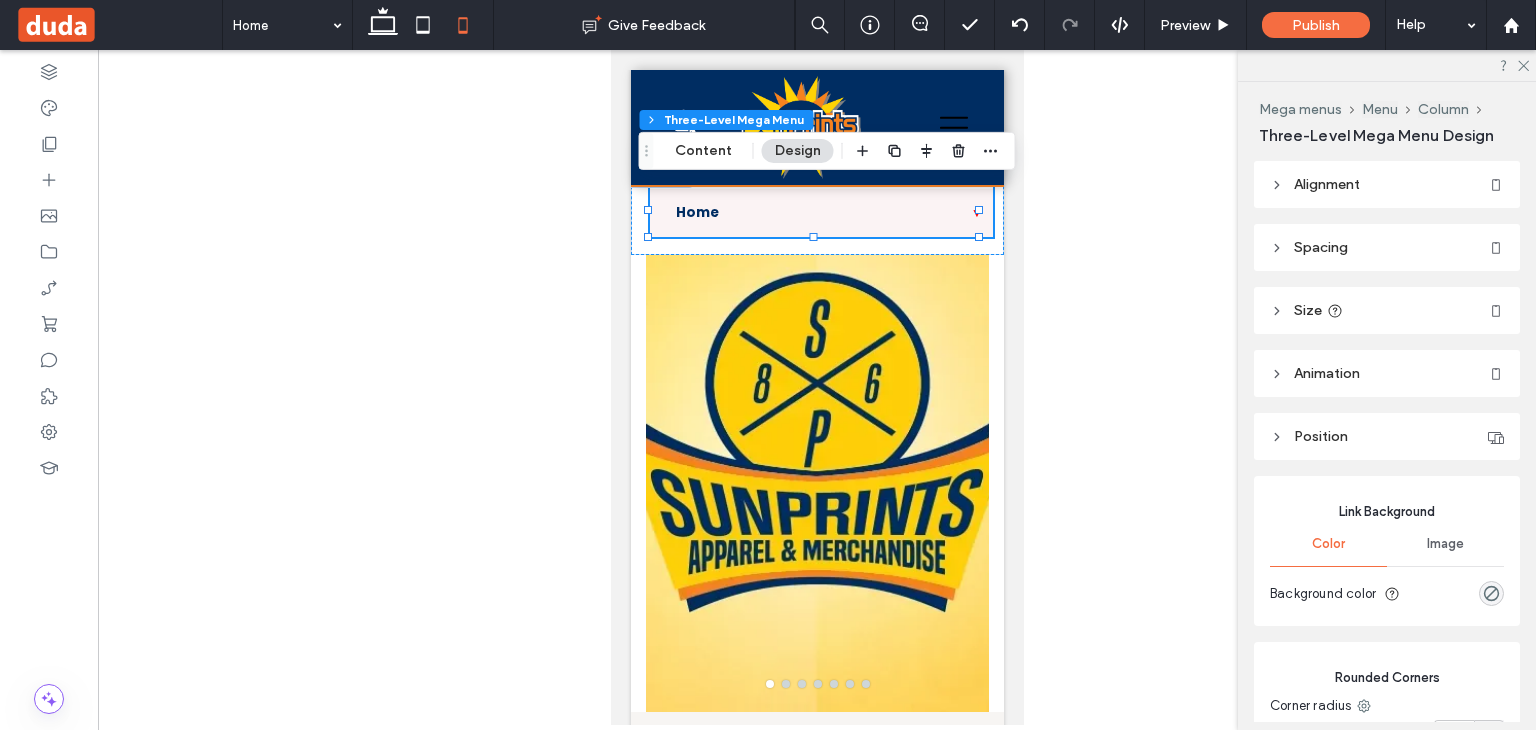 click on "Home ▼" at bounding box center (820, 213) 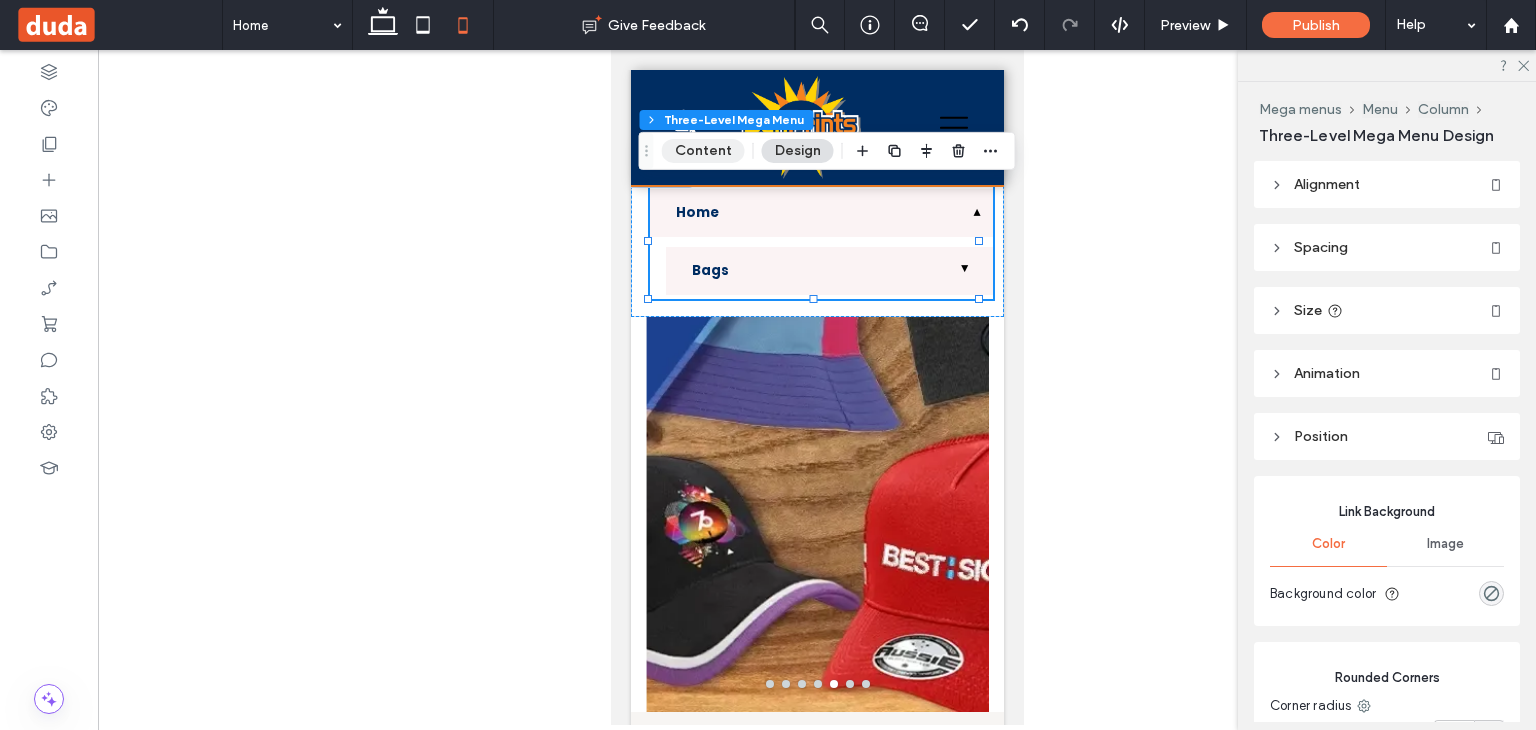 click on "Content" at bounding box center [703, 151] 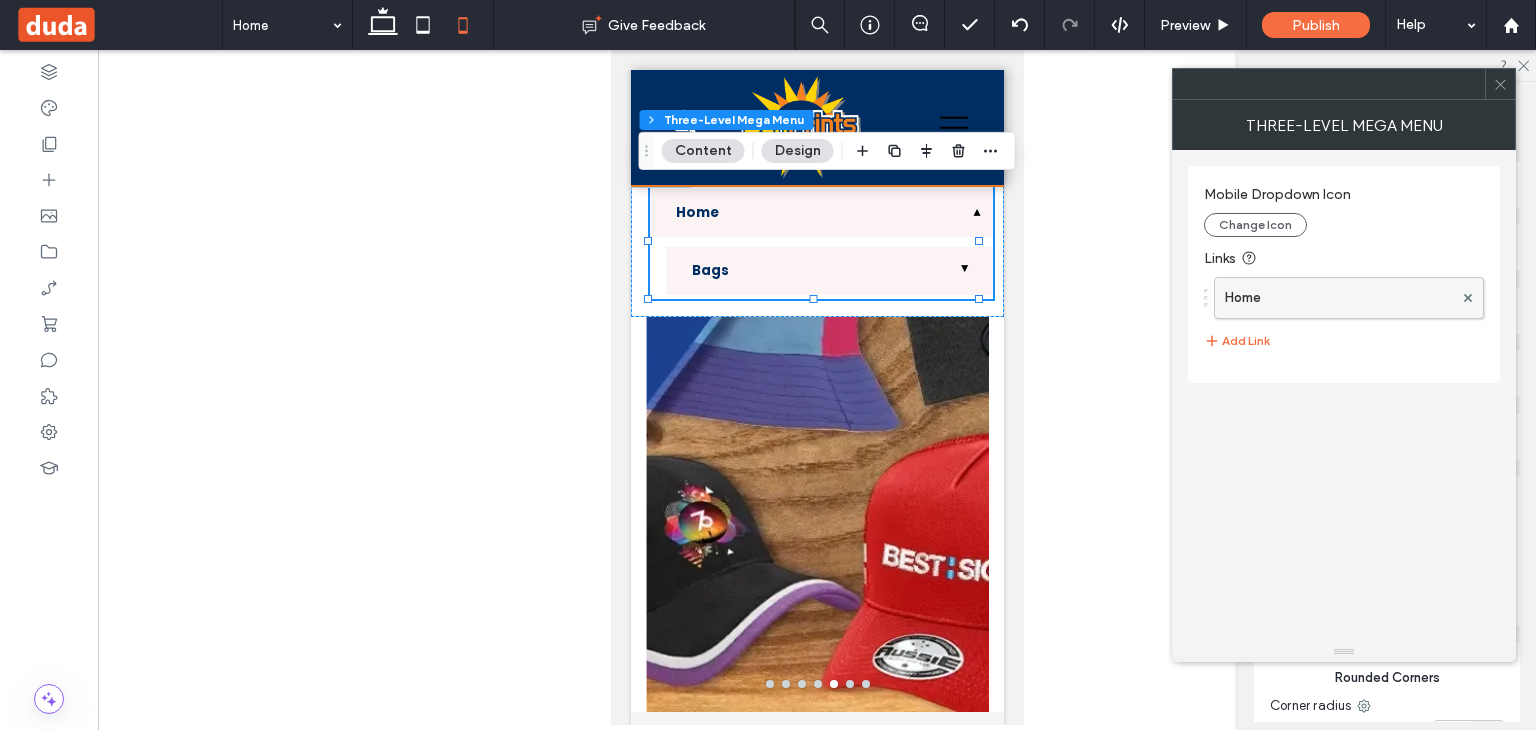 click on "Home" at bounding box center [1339, 298] 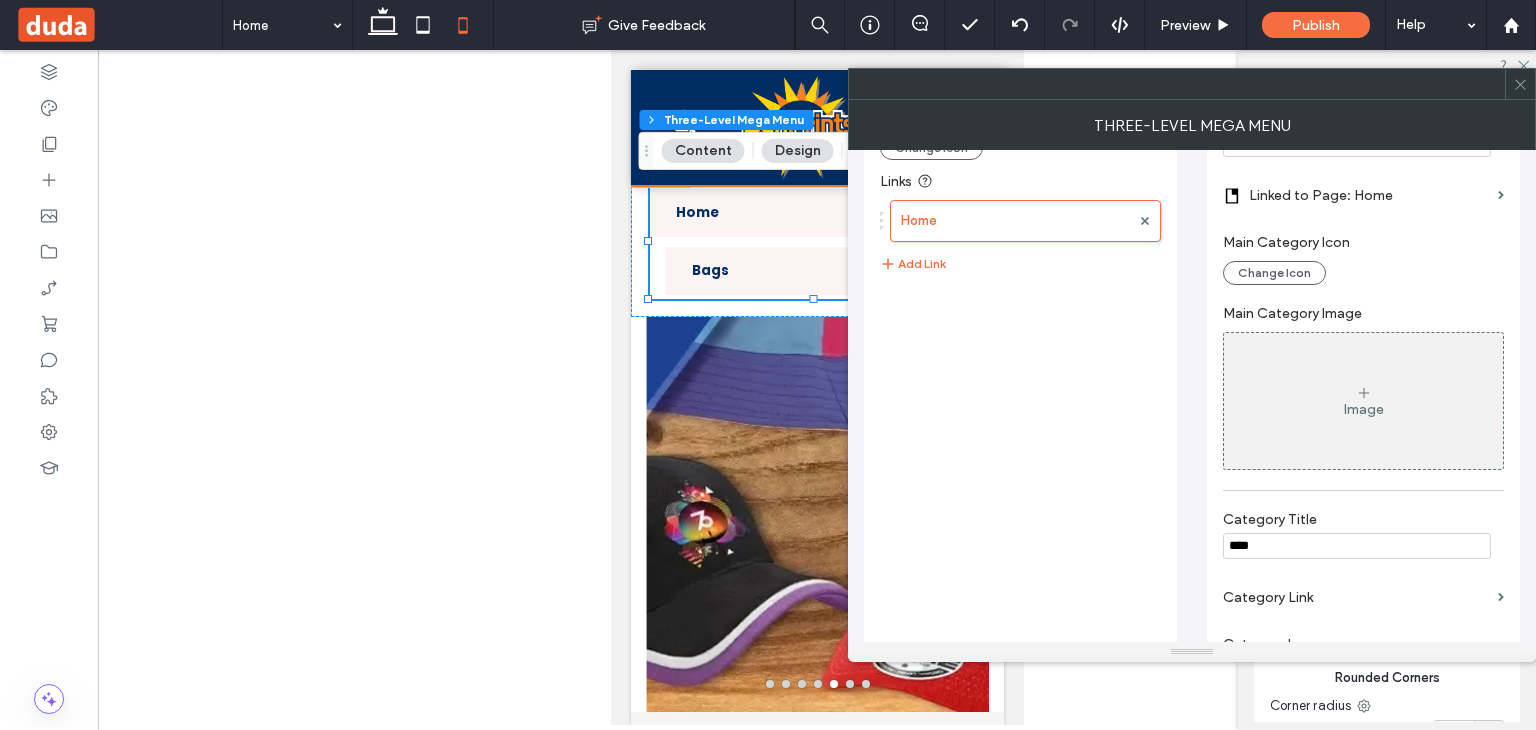 scroll, scrollTop: 300, scrollLeft: 0, axis: vertical 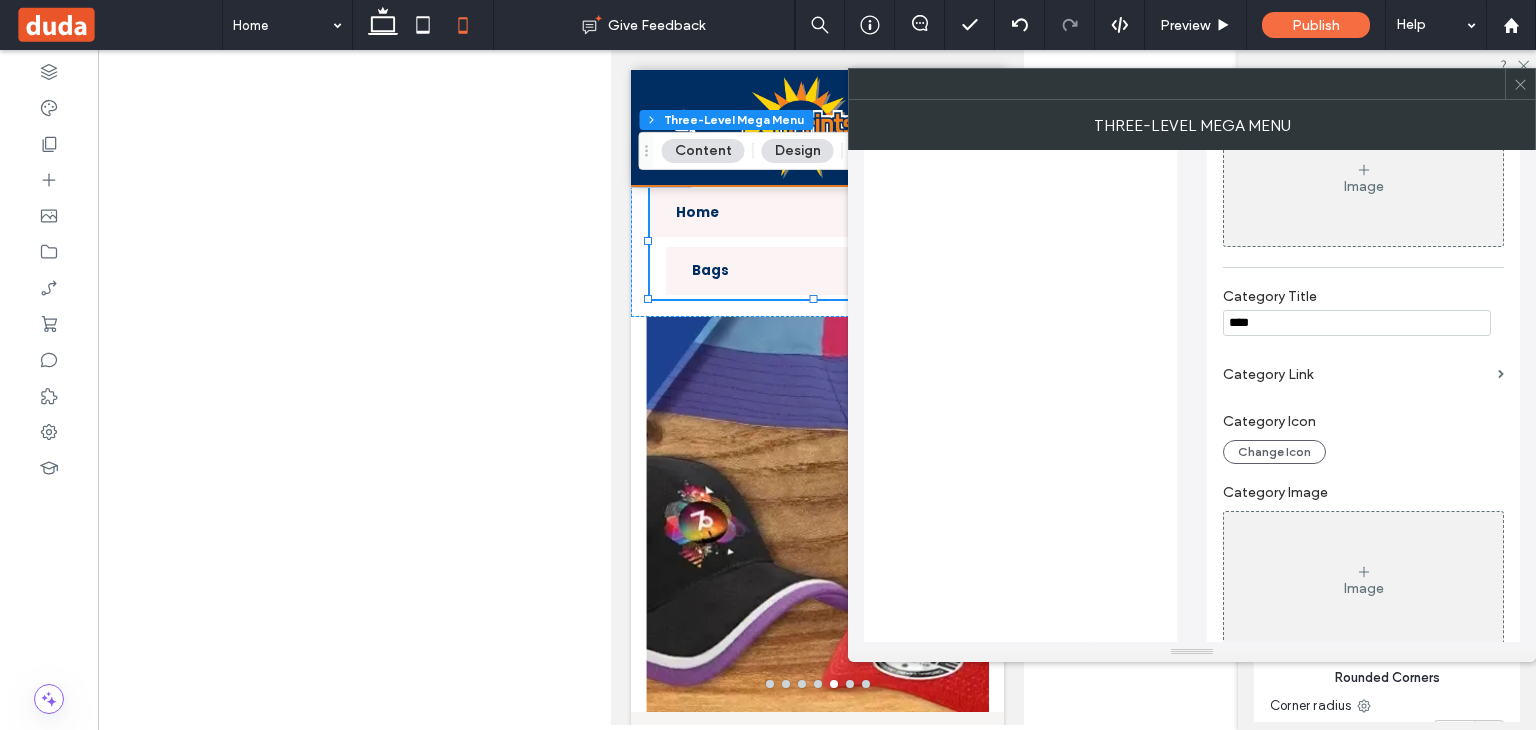 drag, startPoint x: 1289, startPoint y: 311, endPoint x: 1172, endPoint y: 322, distance: 117.51595 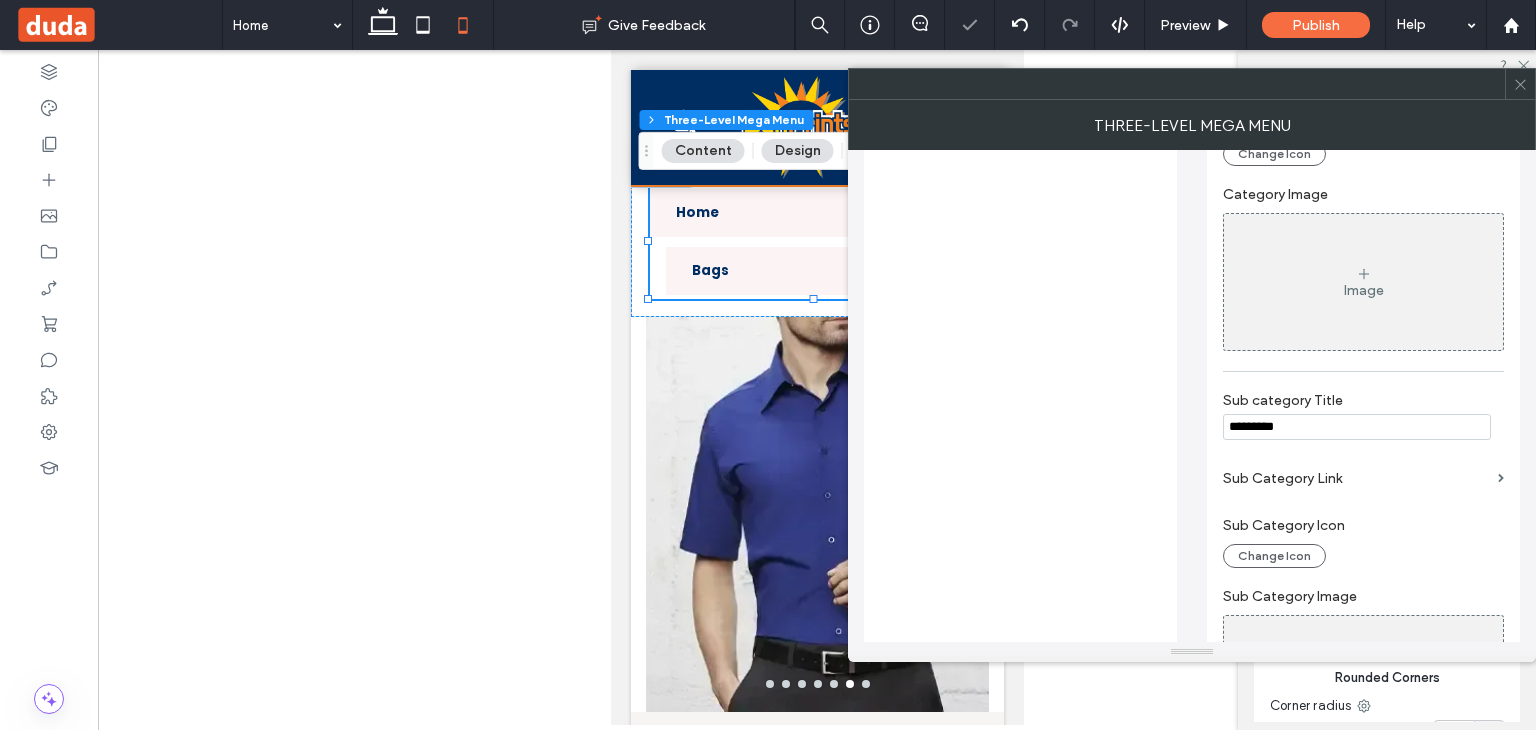 scroll, scrollTop: 750, scrollLeft: 0, axis: vertical 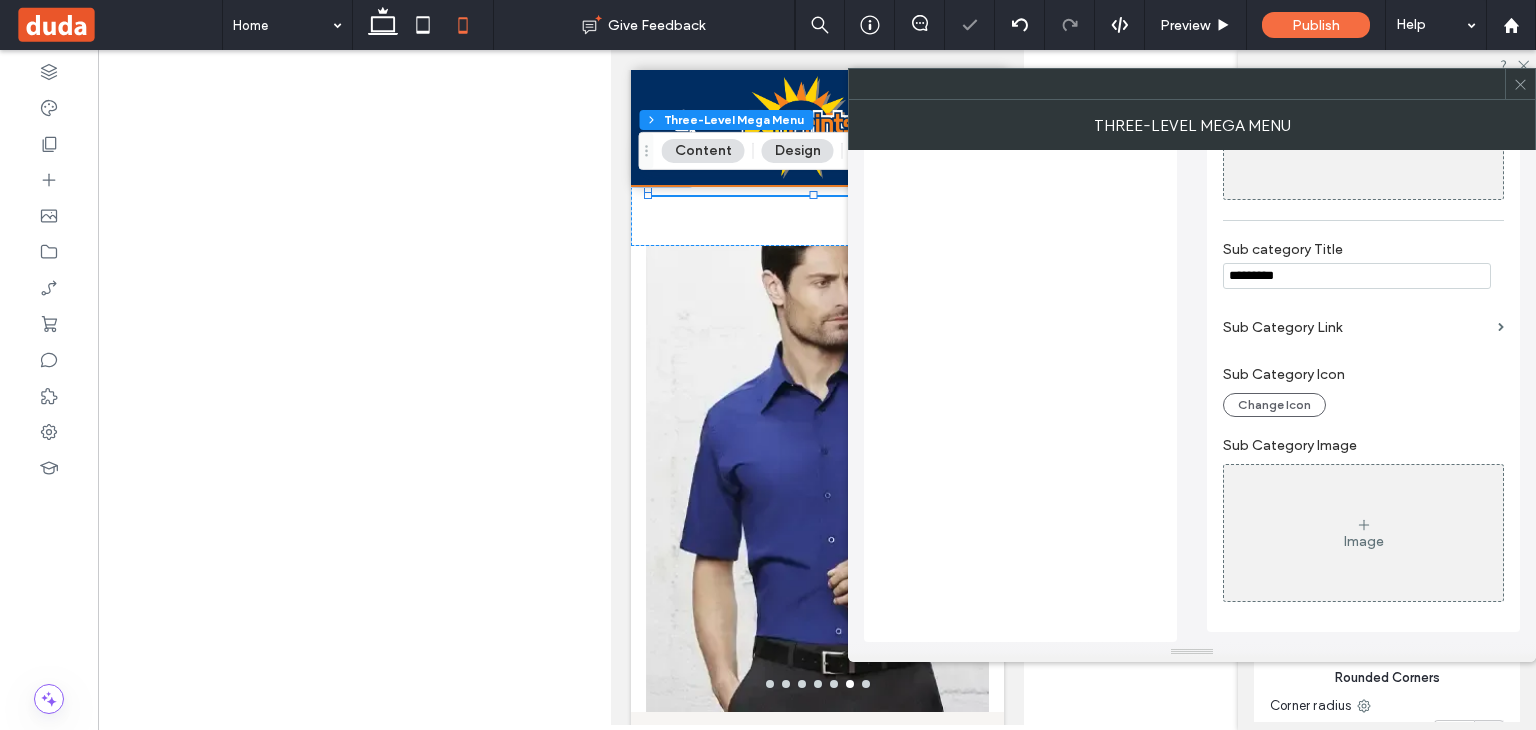 type 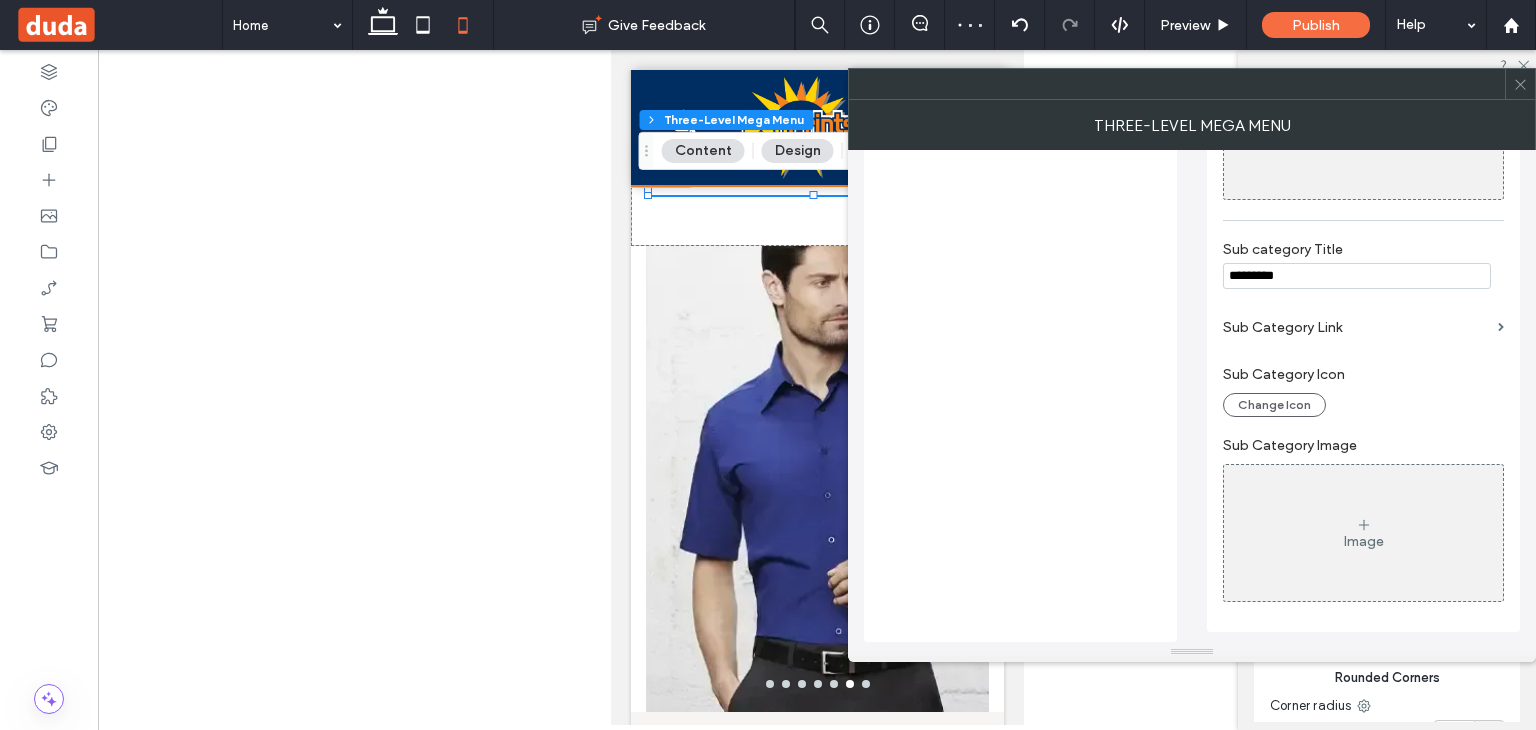 drag, startPoint x: 1307, startPoint y: 281, endPoint x: 1196, endPoint y: 284, distance: 111.040535 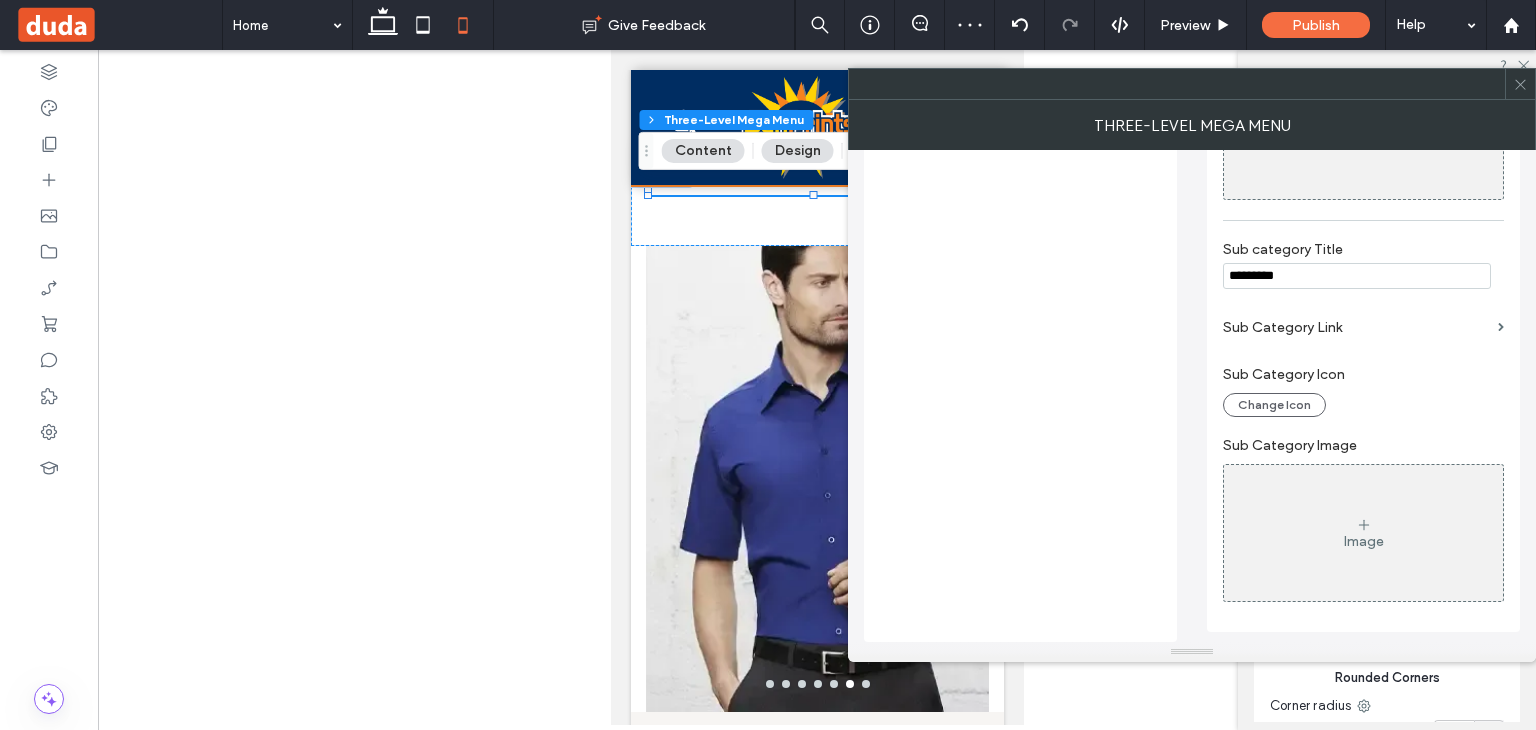 click on "Mobile Dropdown Icon Change Icon Links Home Add Link Main Category TItle * **** Linked to Page: Home Main Category Icon Change Icon Main Category Image Image Category Title Category Link Category Icon Change Icon Category Image Image Sub category Title ********* Sub Category Link Sub Category Icon Change Icon Sub Category Image Image" at bounding box center (1192, 21) 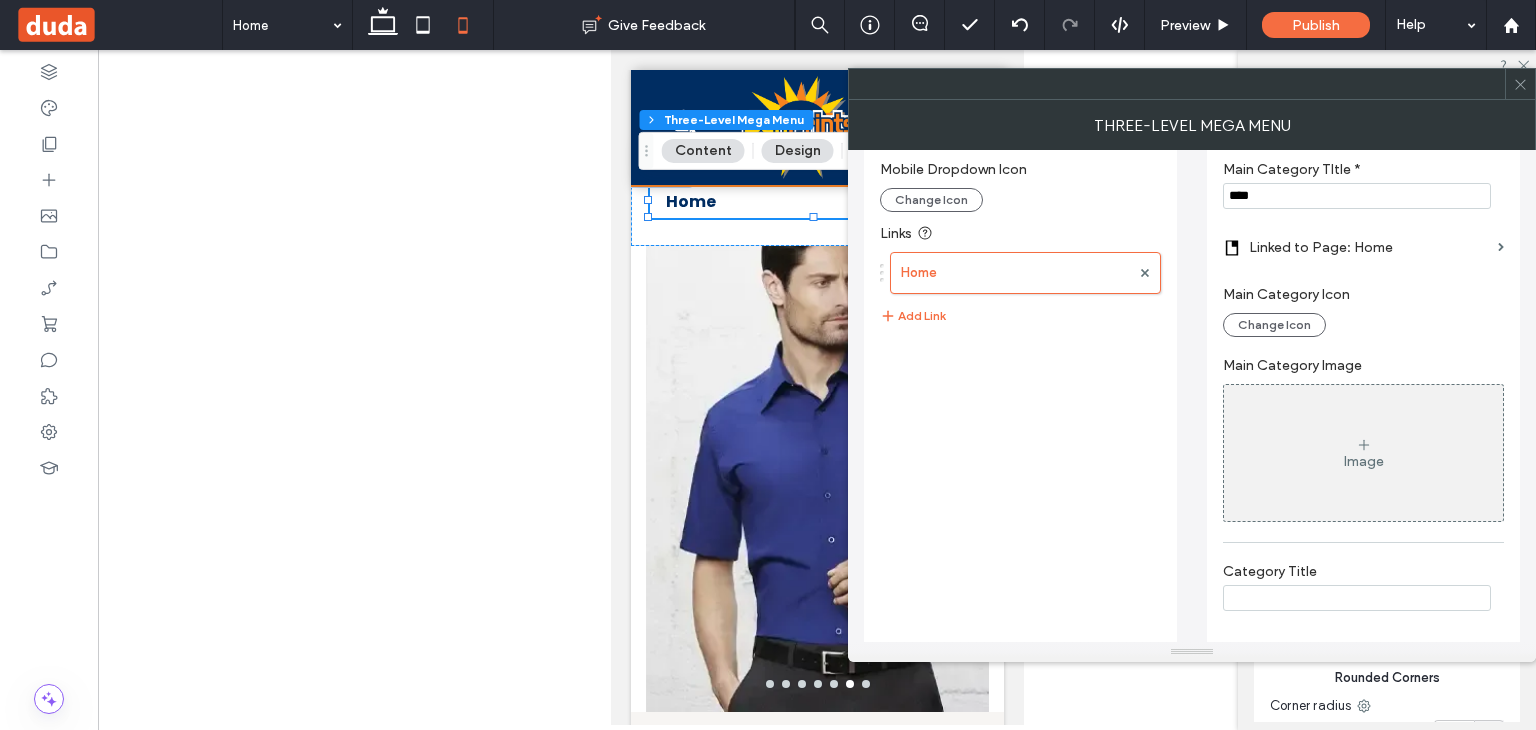 scroll, scrollTop: 0, scrollLeft: 0, axis: both 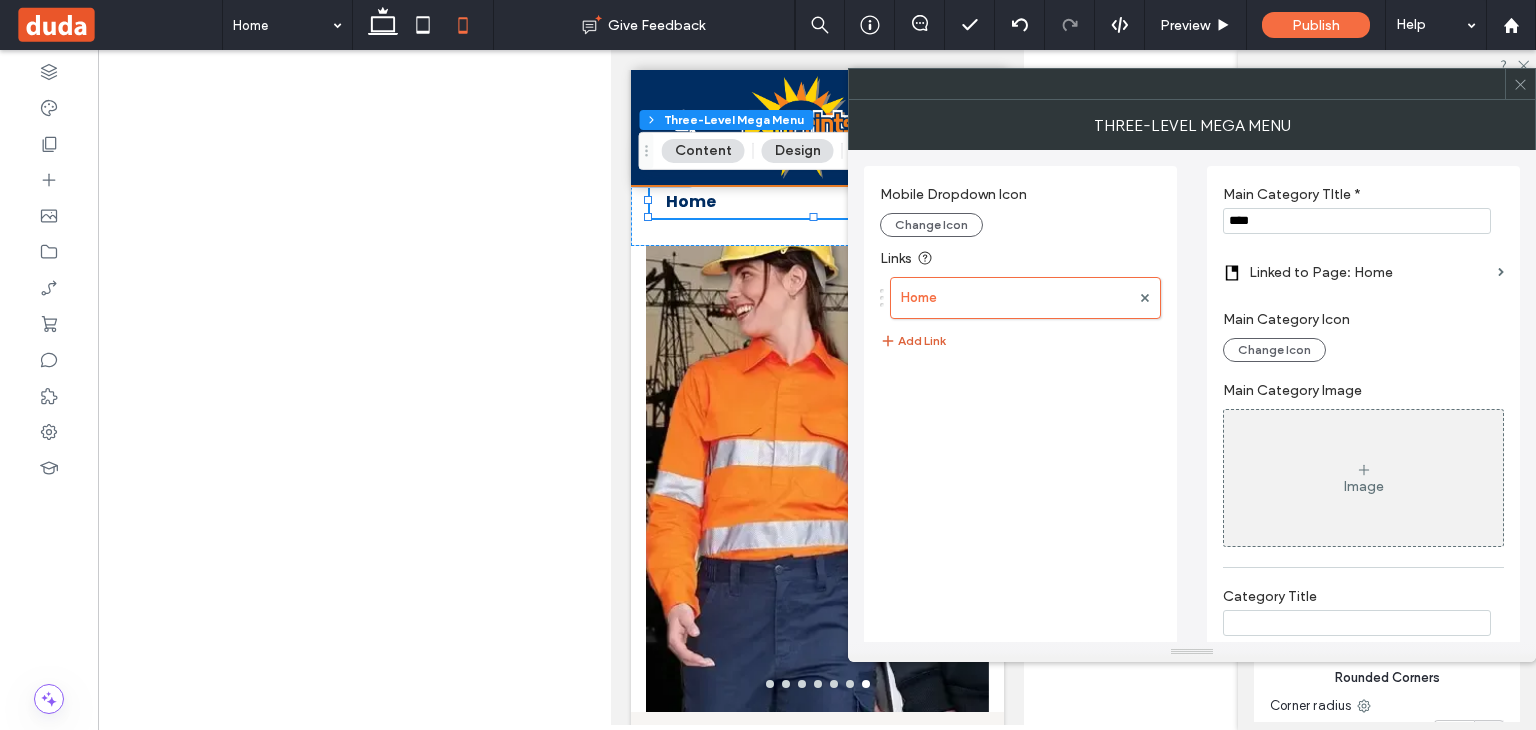 type 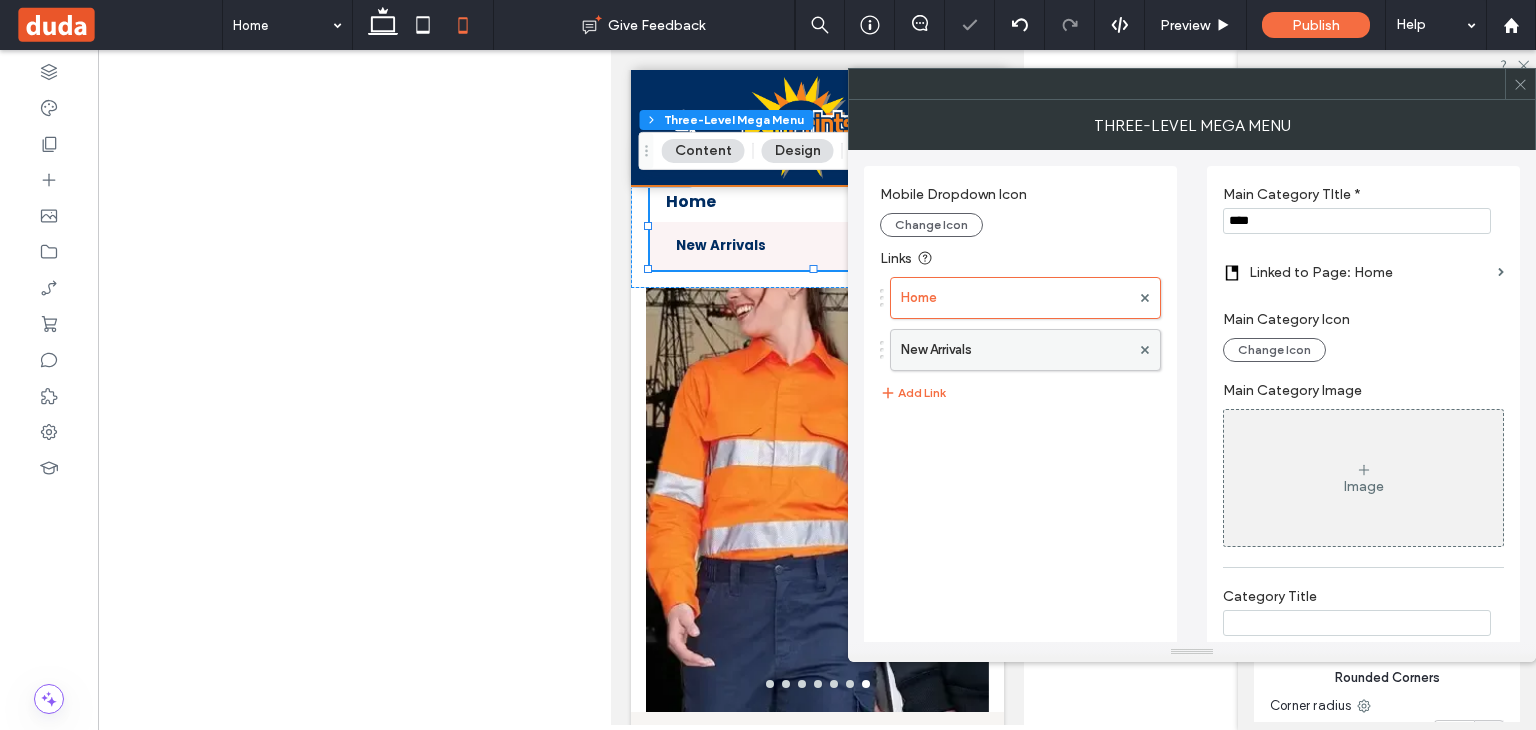 click on "New Arrivals" at bounding box center (1015, 350) 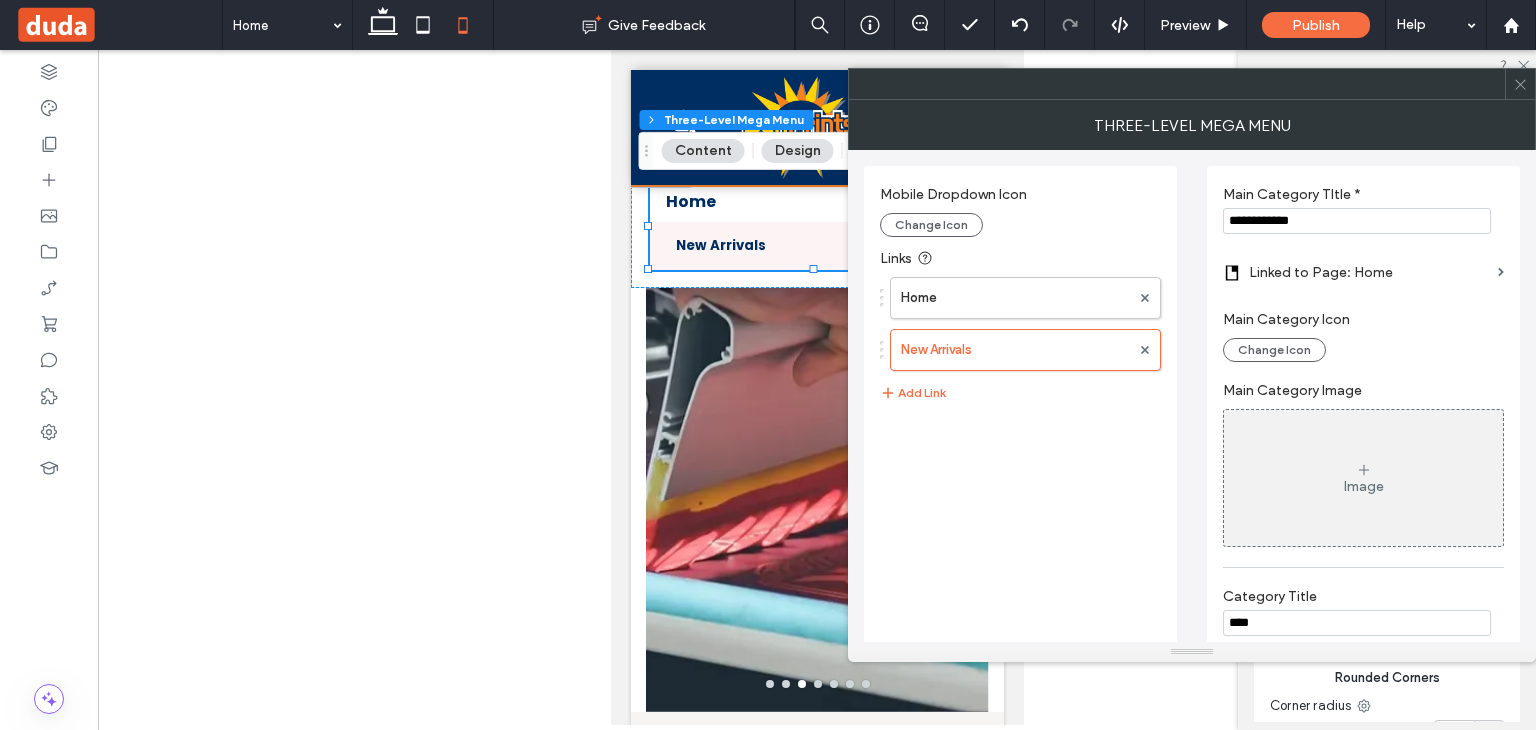 scroll, scrollTop: 0, scrollLeft: 0, axis: both 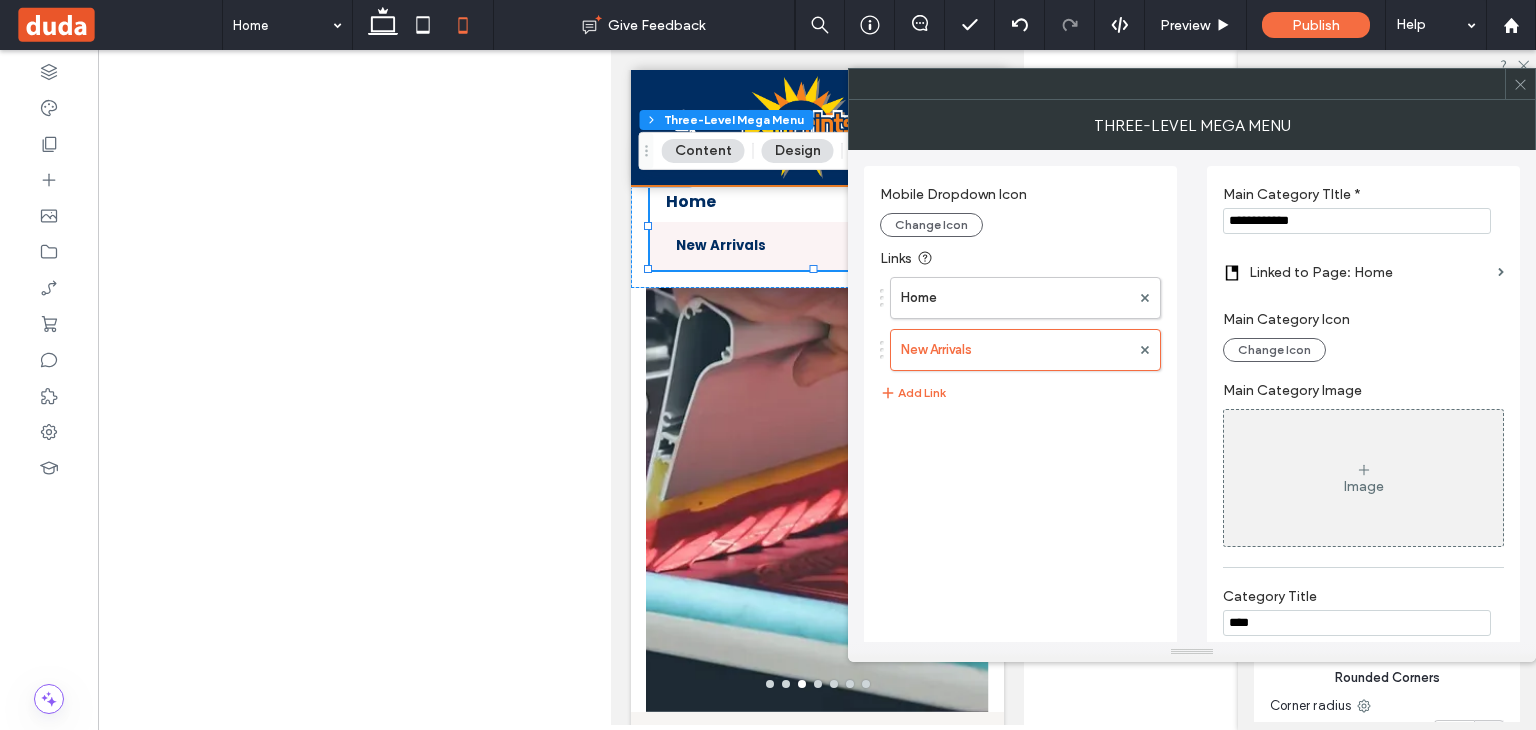 type on "*" 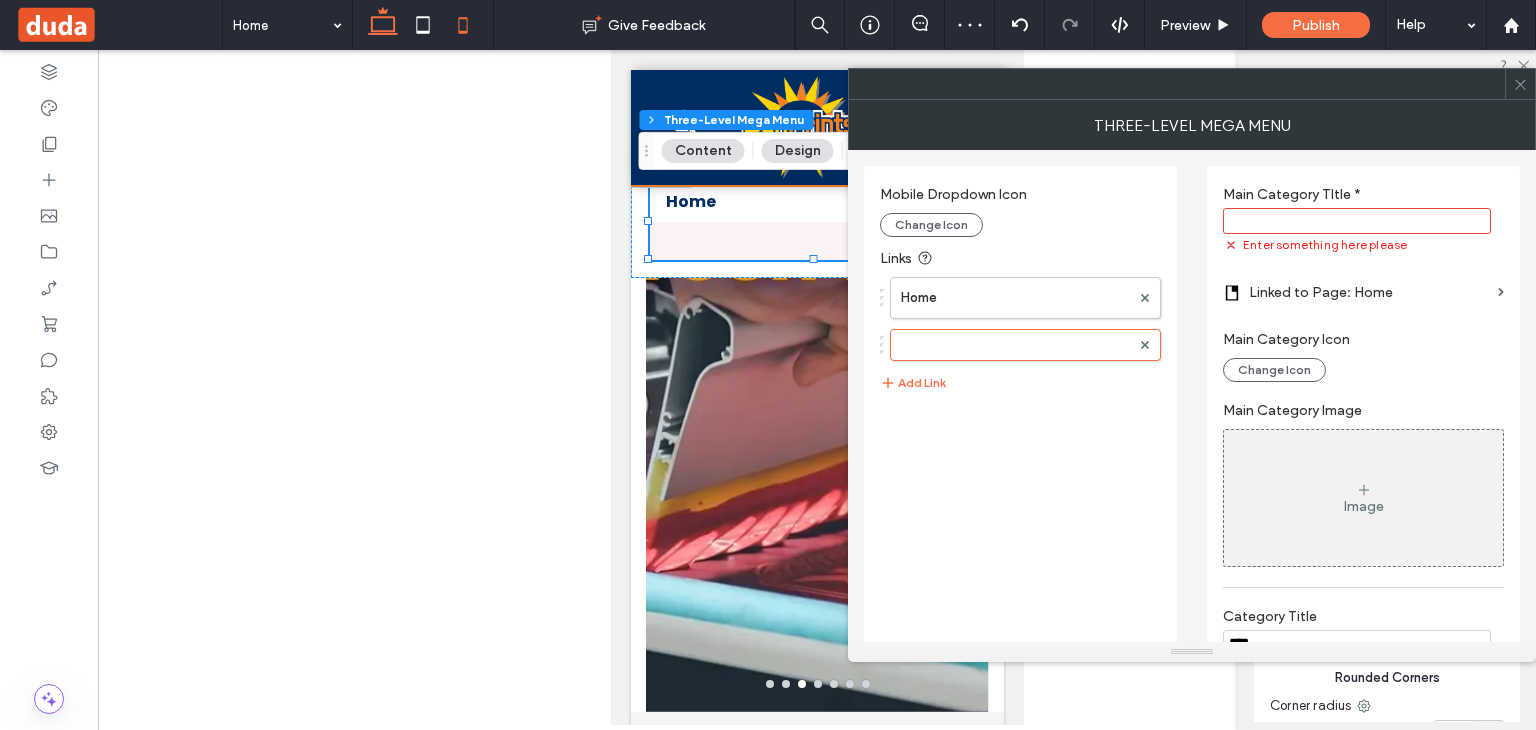 type 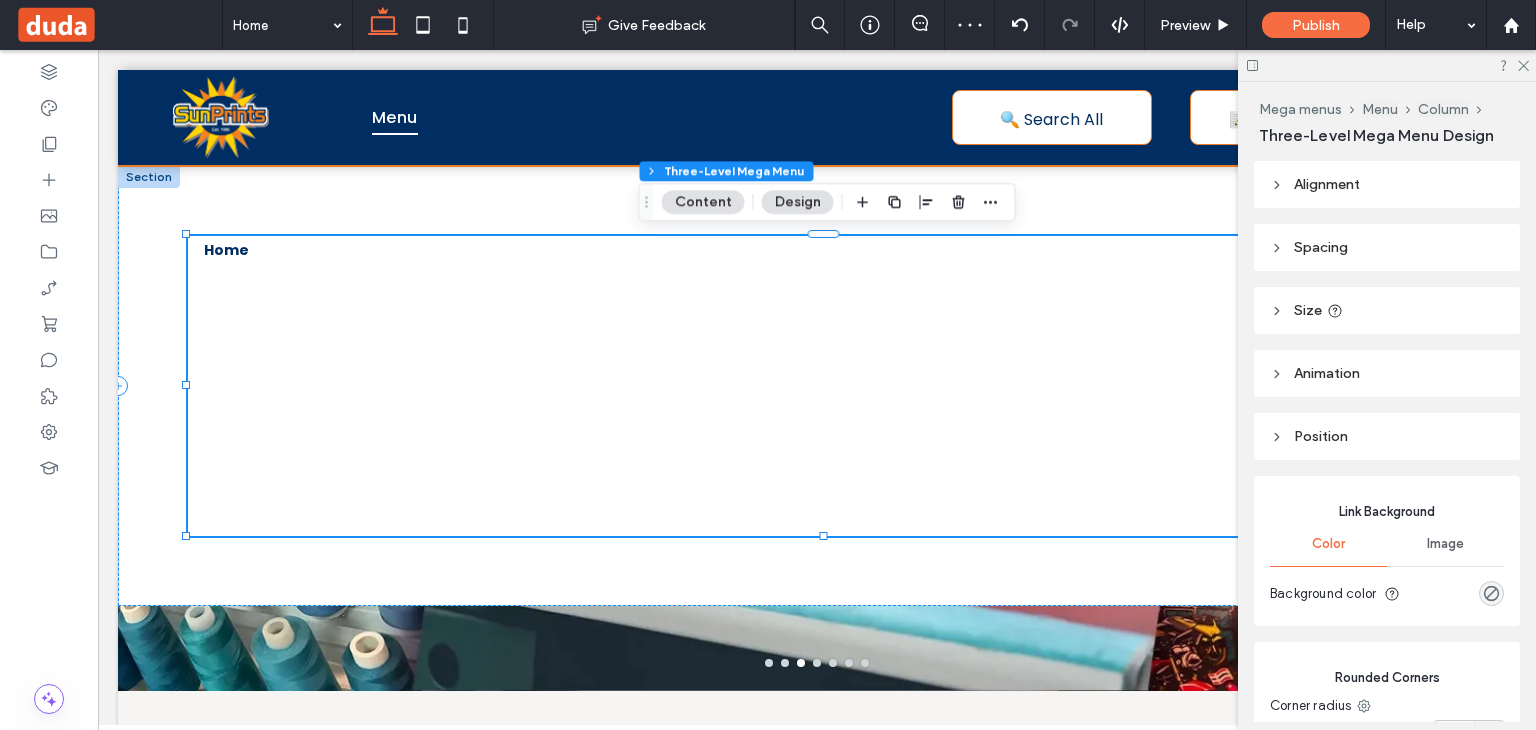 type on "*" 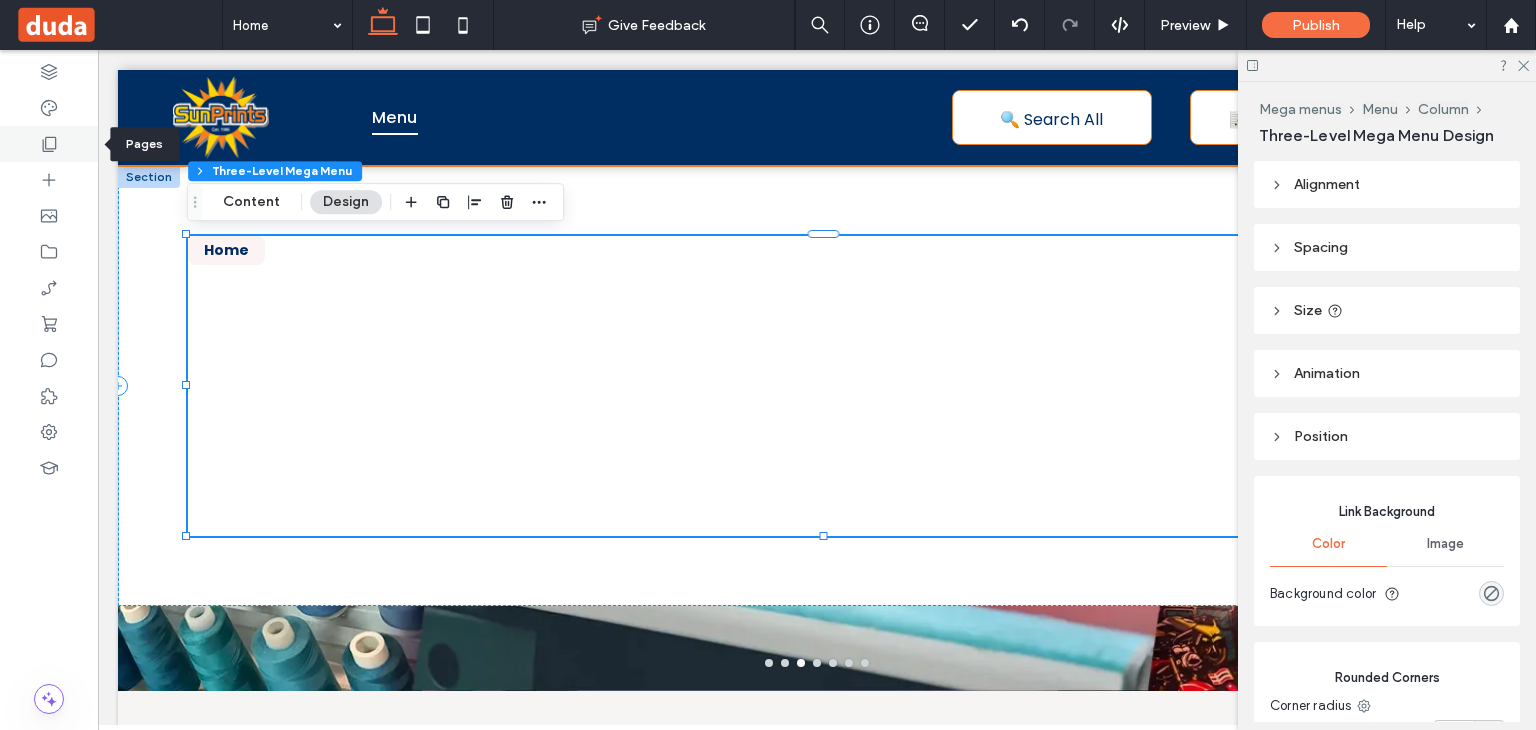 click 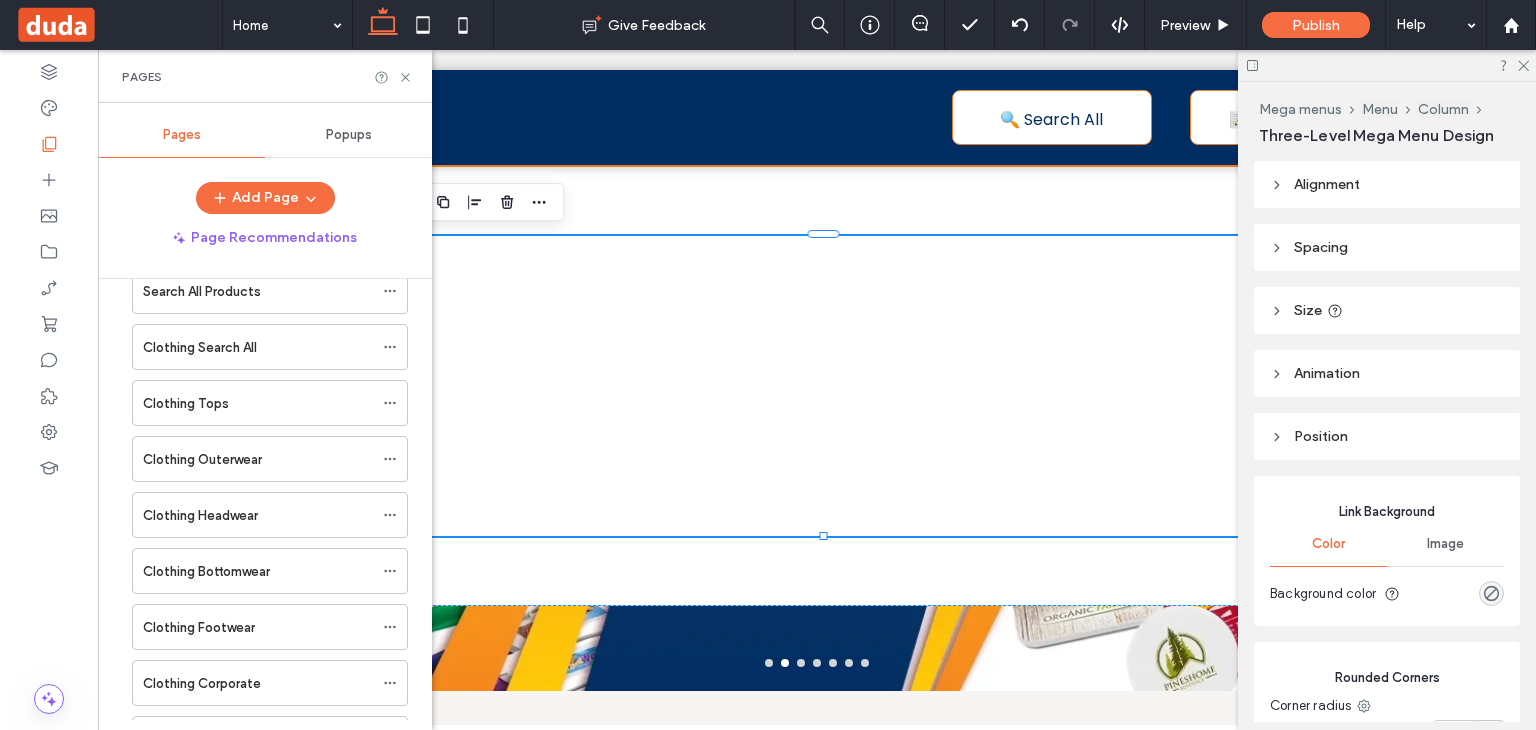 scroll, scrollTop: 200, scrollLeft: 0, axis: vertical 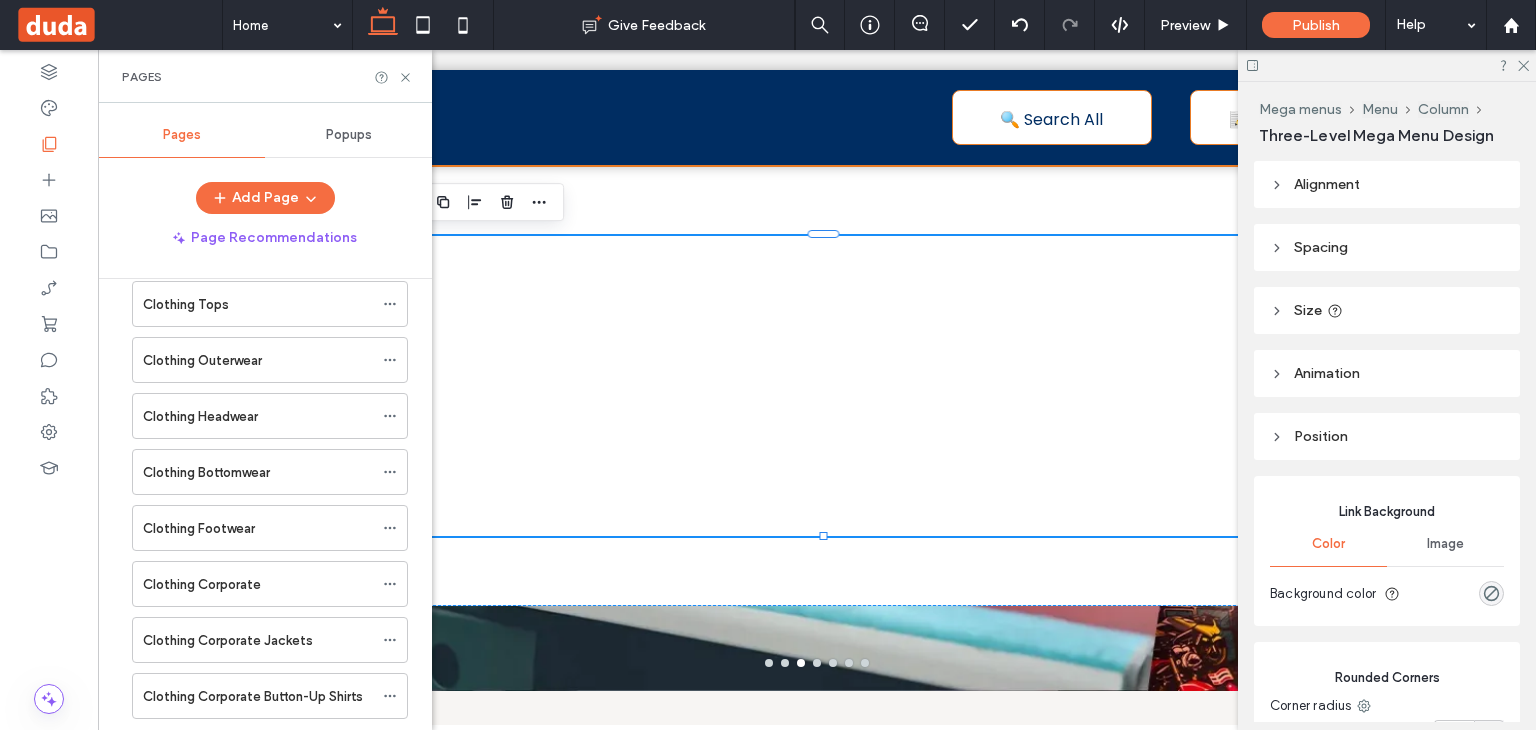 click on "Clothing Outerwear" at bounding box center [258, 360] 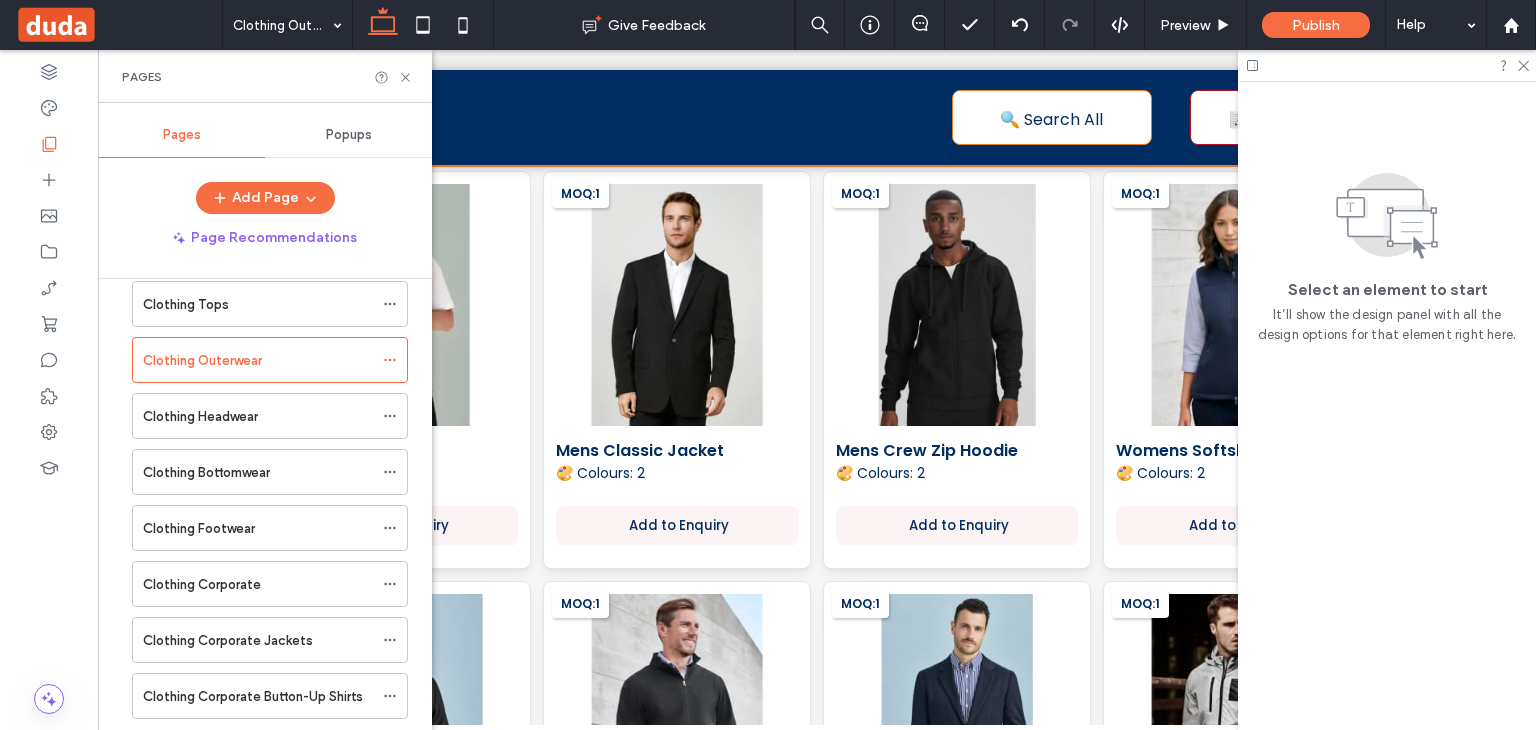 scroll, scrollTop: 846, scrollLeft: 0, axis: vertical 